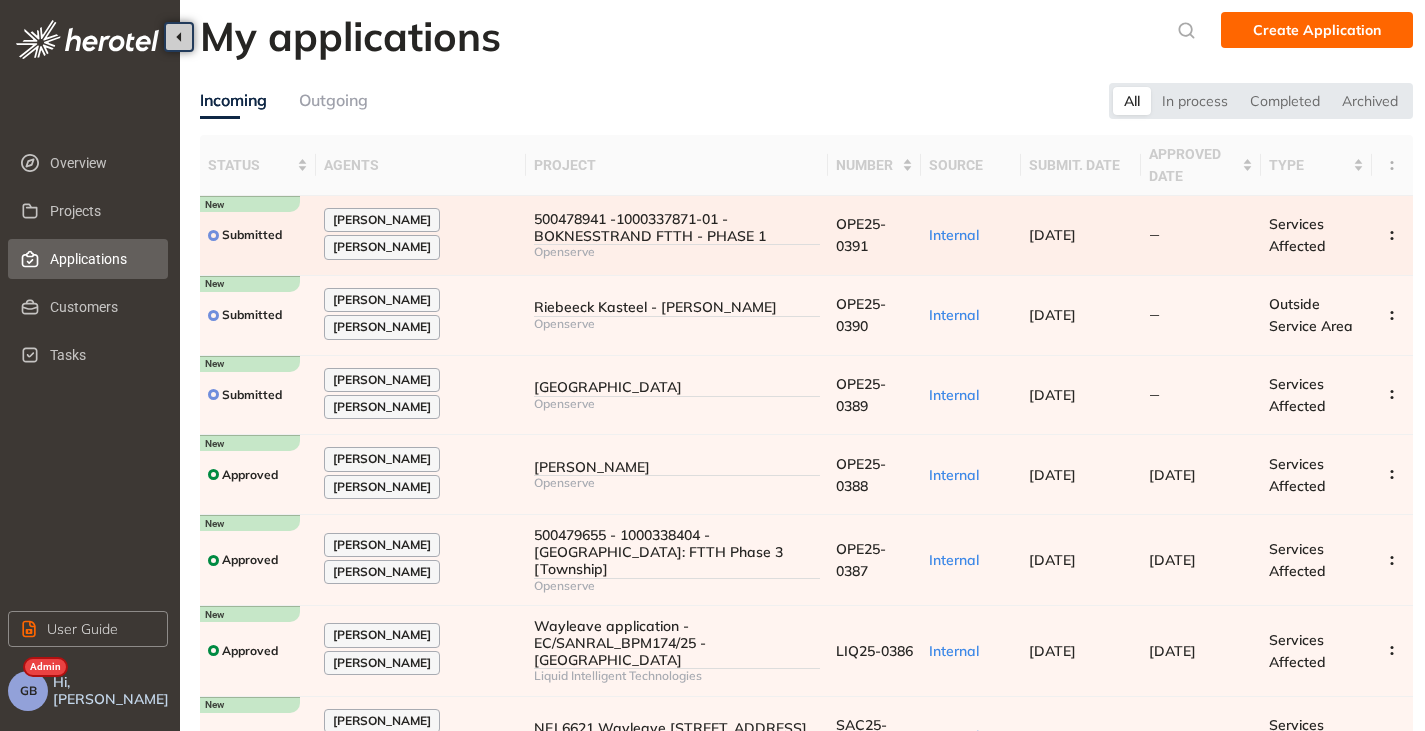 scroll, scrollTop: 0, scrollLeft: 0, axis: both 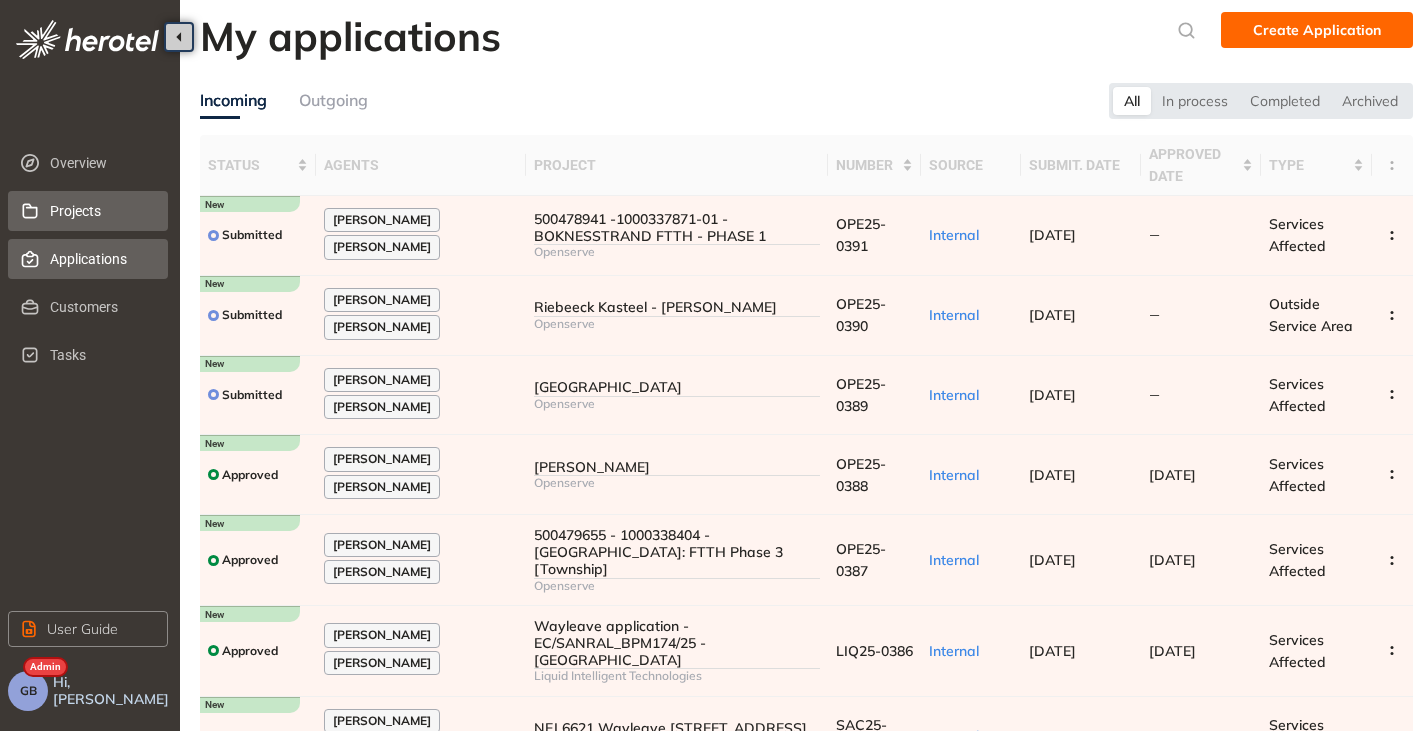 click on "Projects" at bounding box center (101, 211) 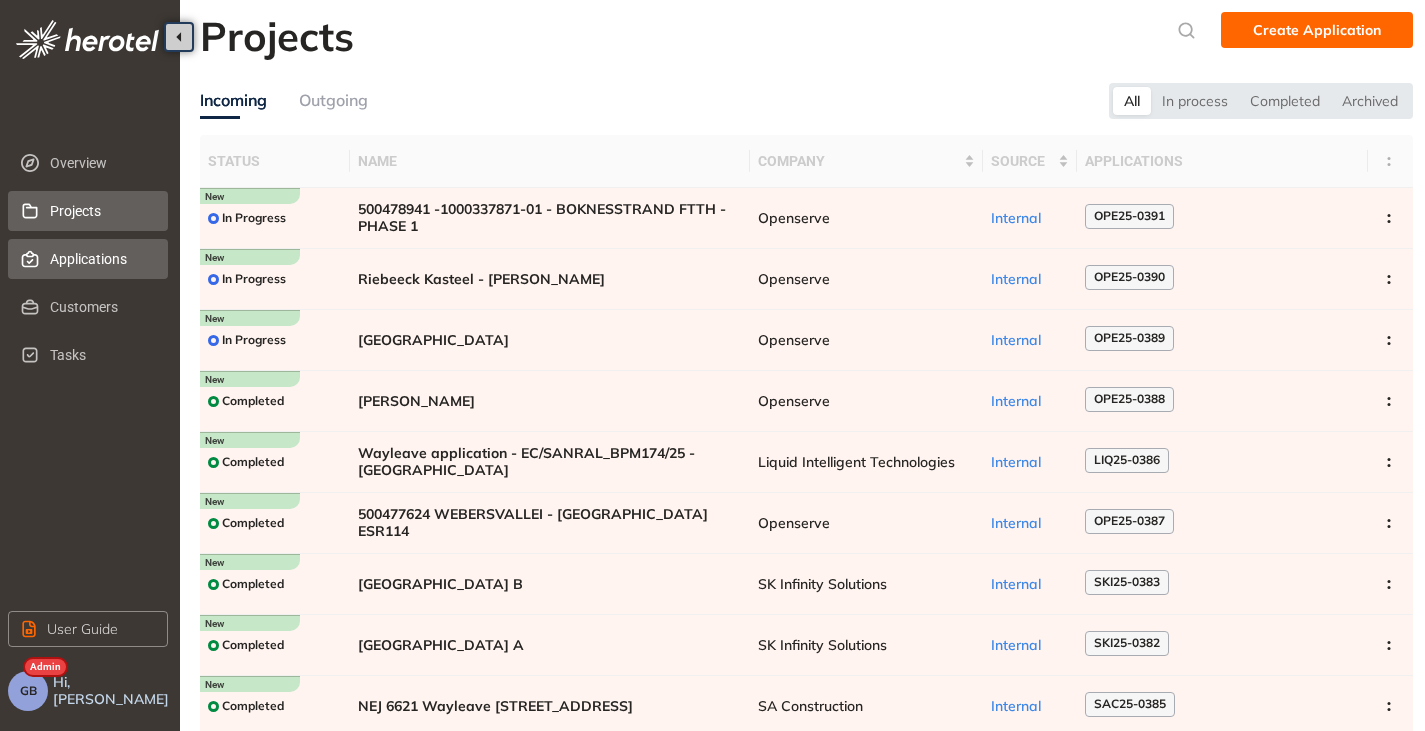 click on "Applications" at bounding box center [101, 259] 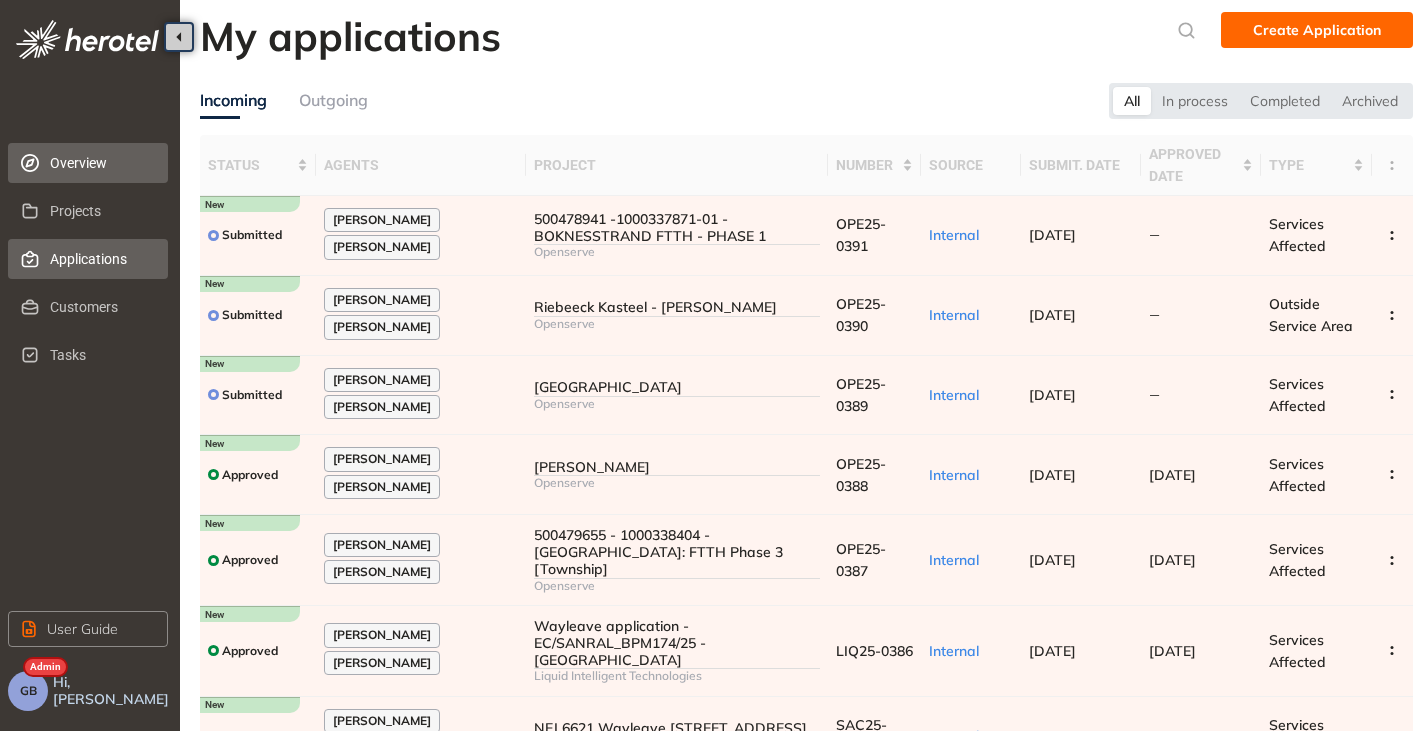 click on "Overview" at bounding box center [101, 163] 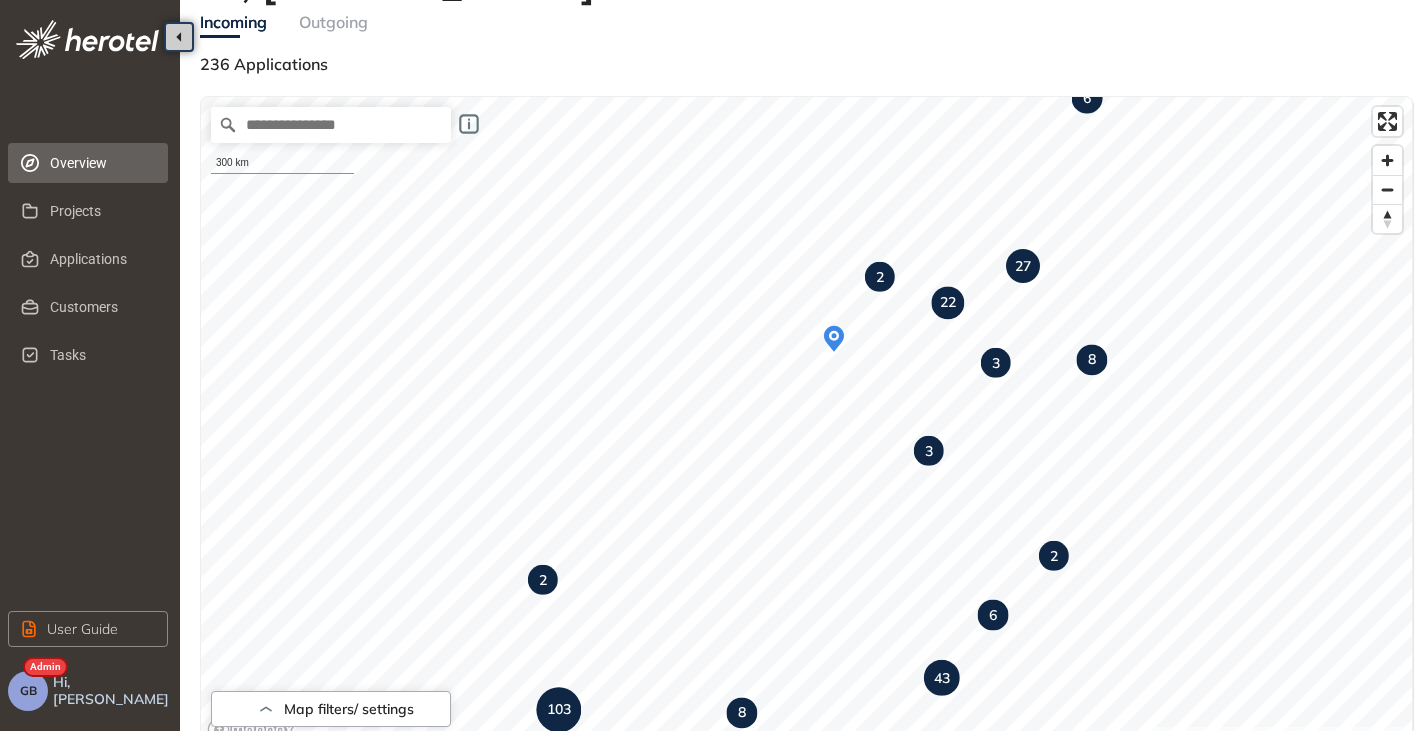 scroll, scrollTop: 100, scrollLeft: 0, axis: vertical 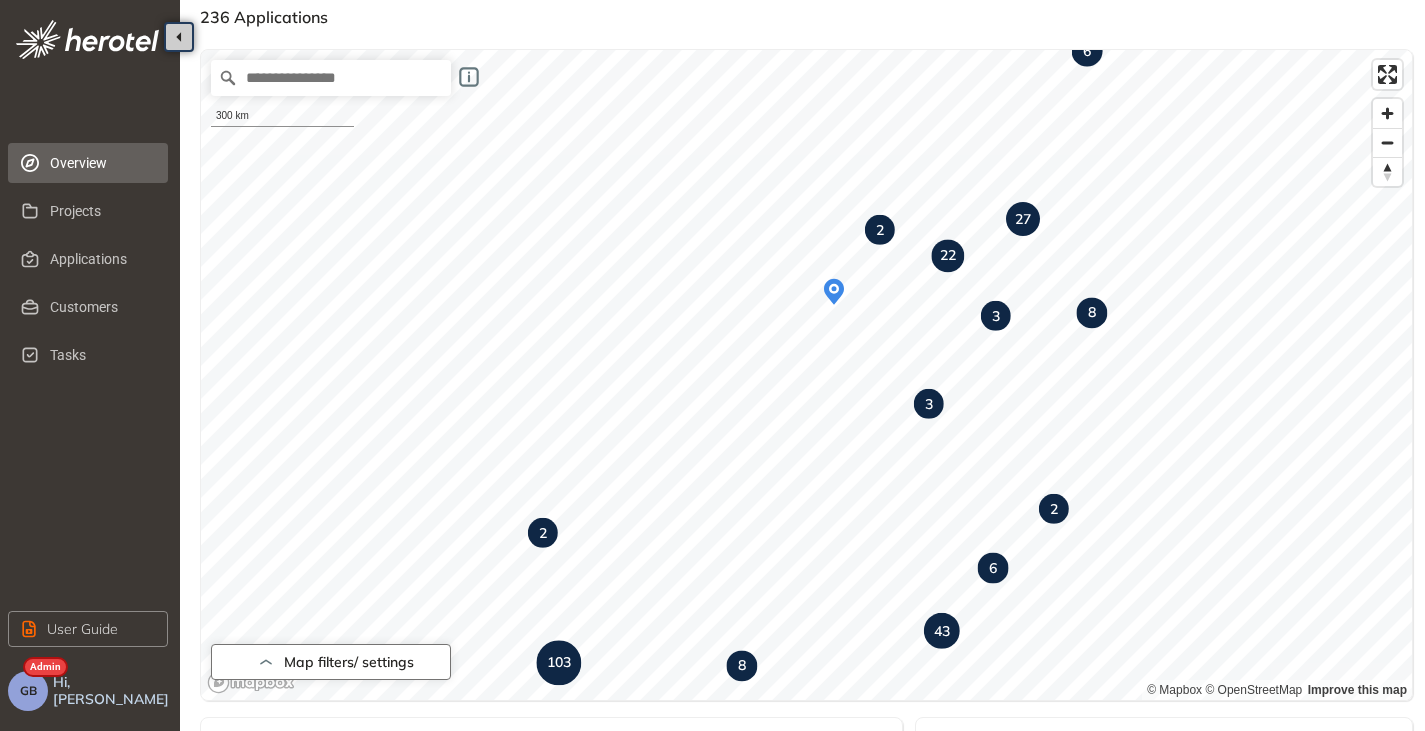 click 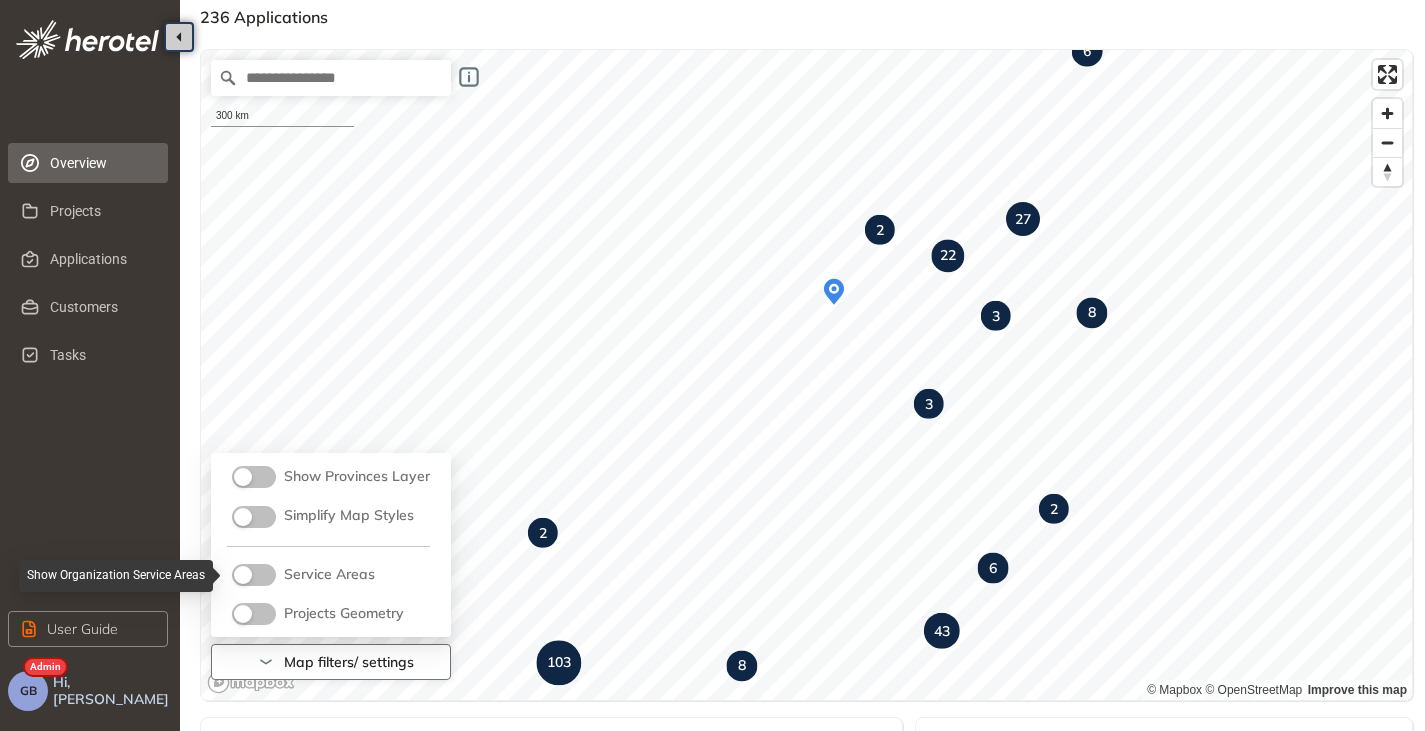 click at bounding box center (254, 575) 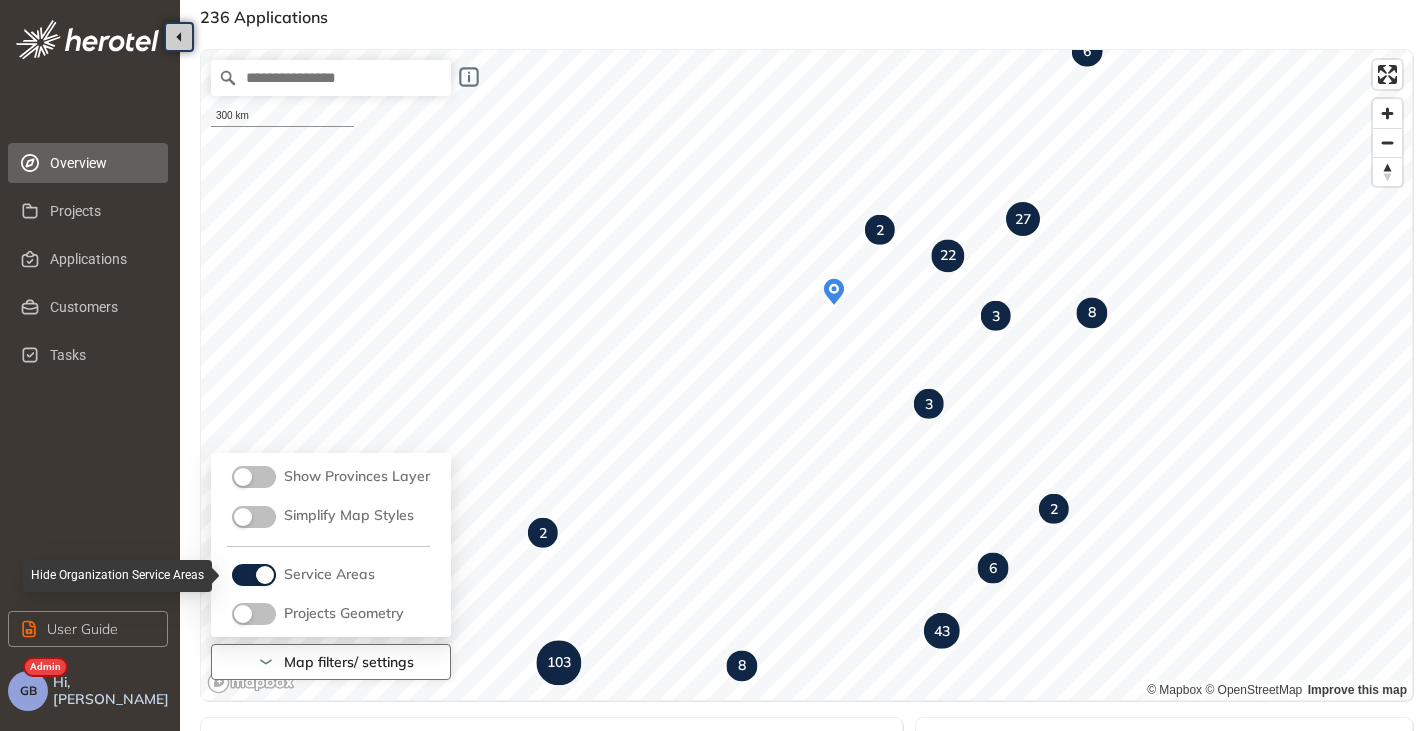 click at bounding box center (265, 575) 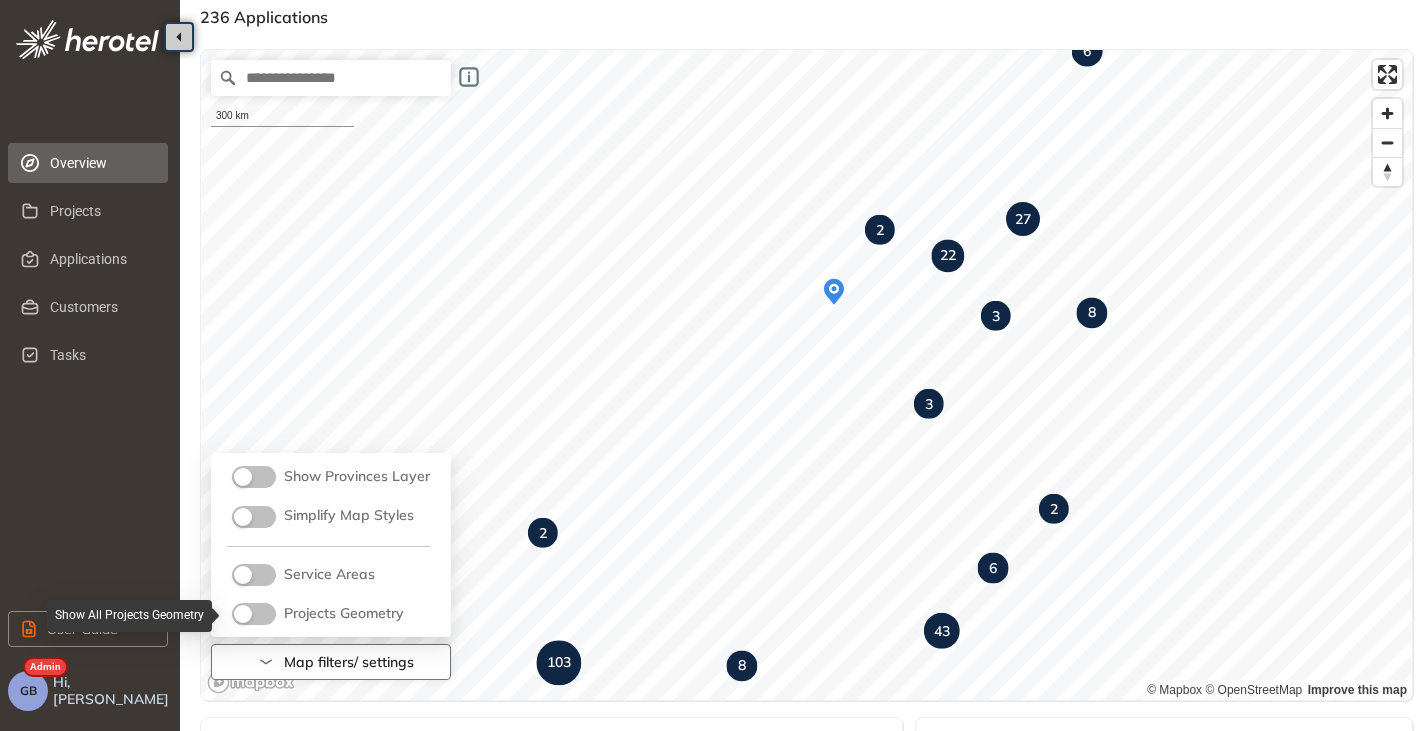 click at bounding box center [254, 614] 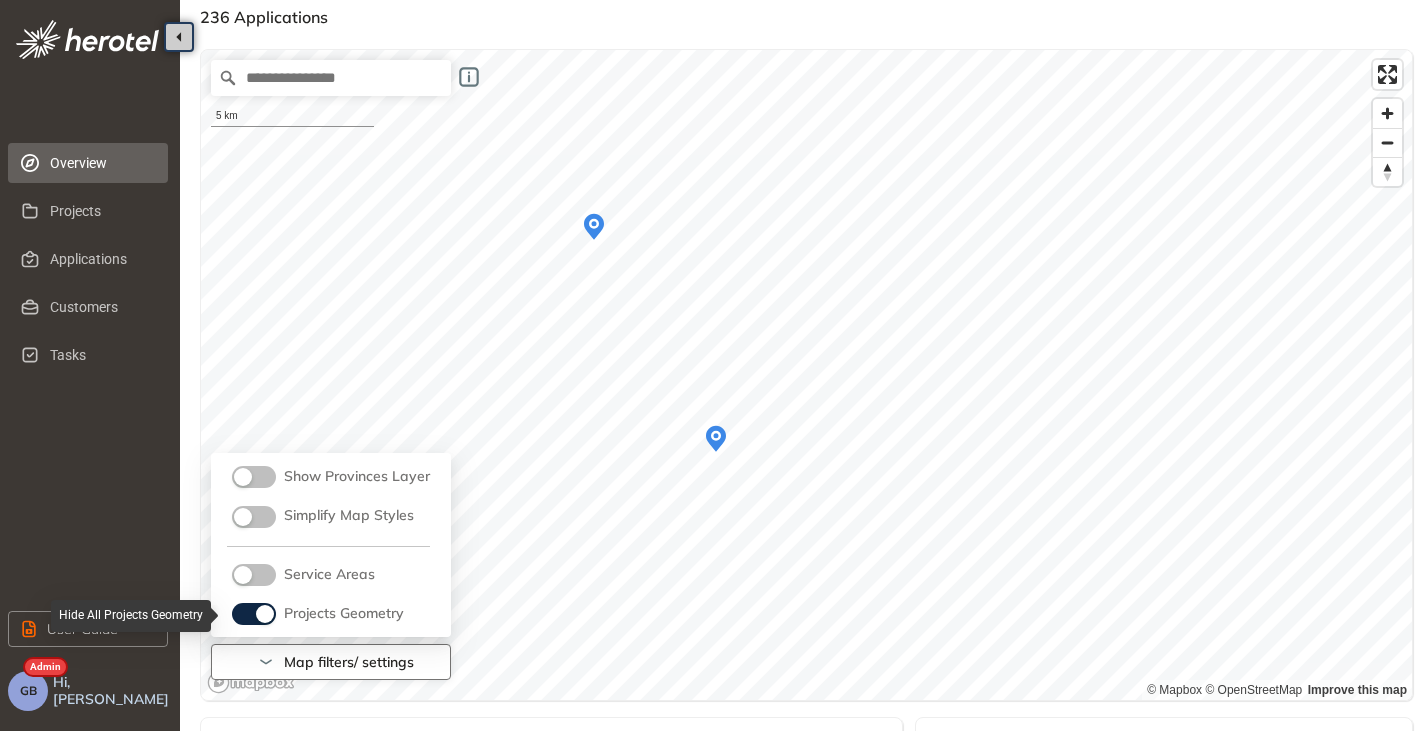 click at bounding box center [254, 614] 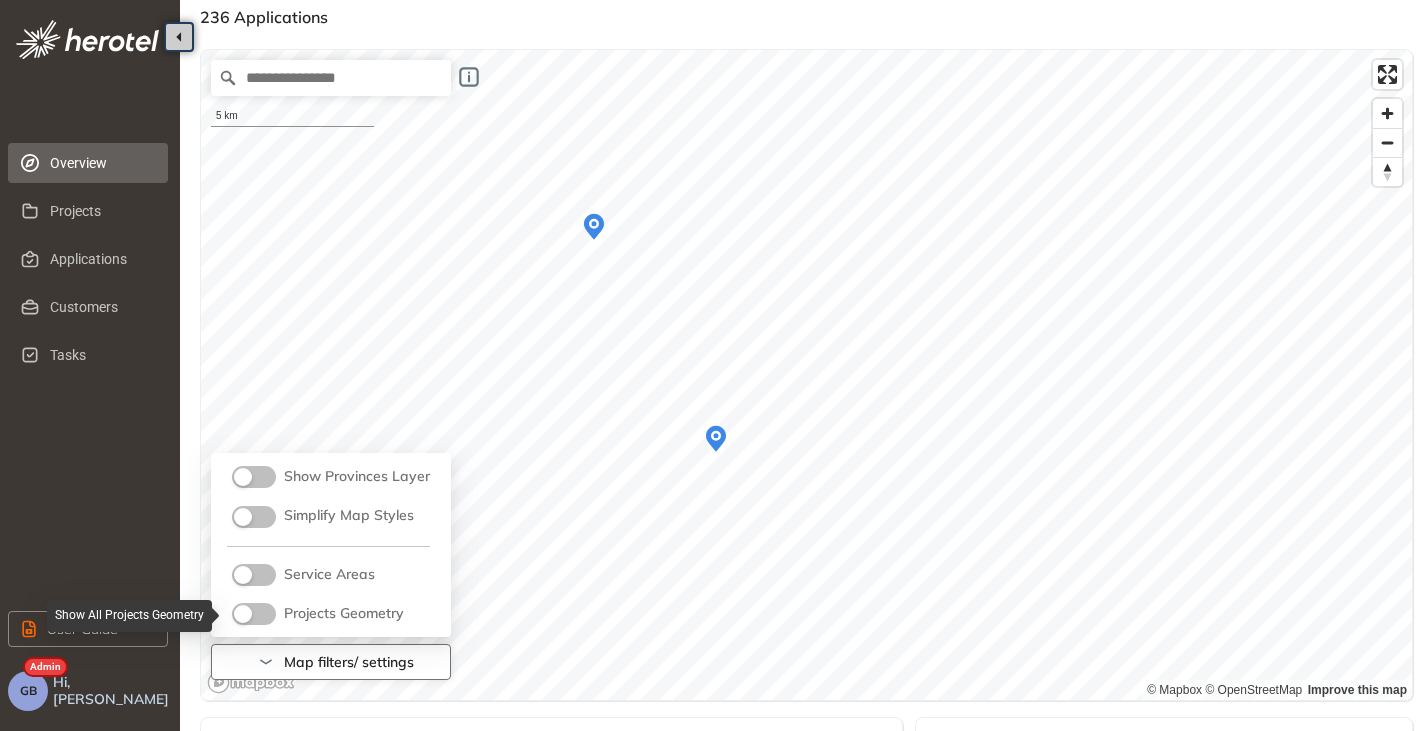 click at bounding box center [243, 614] 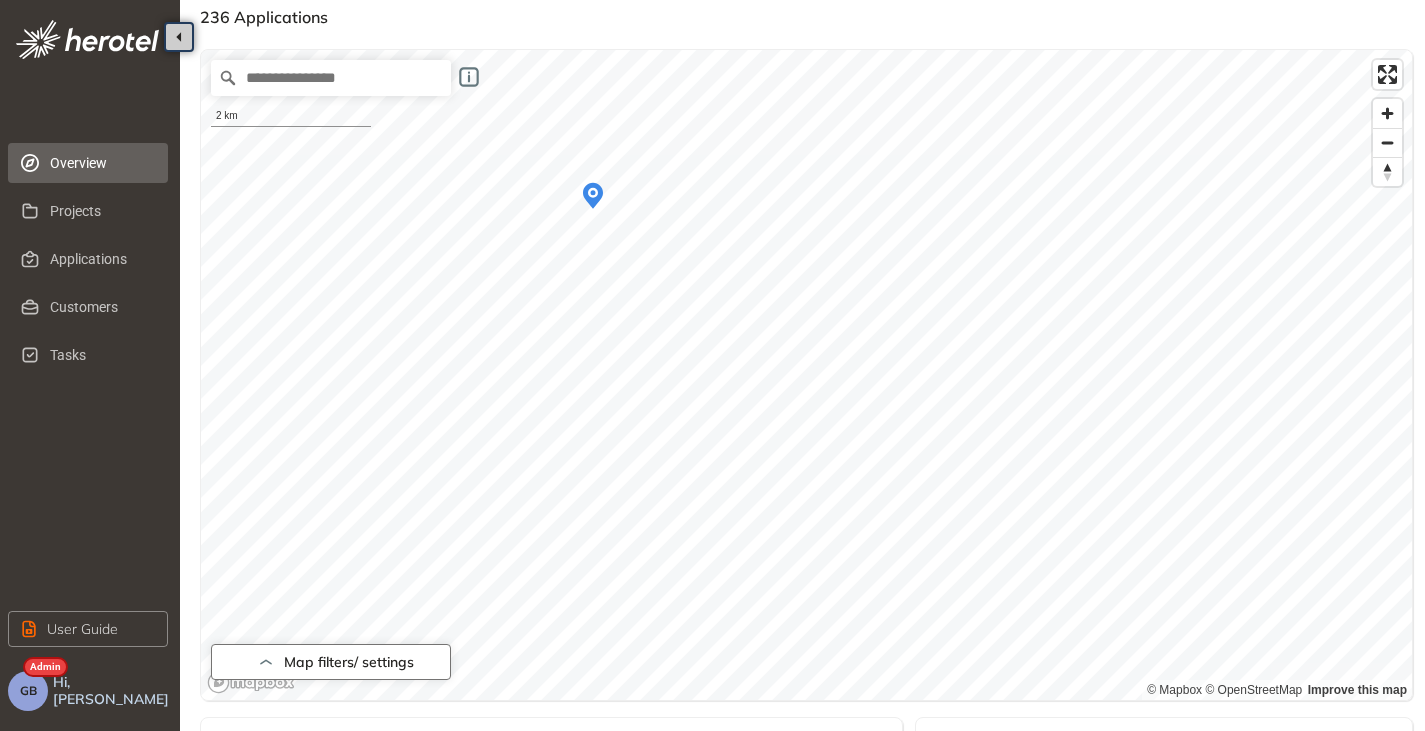 click on "Map filters/ settings" at bounding box center (331, 662) 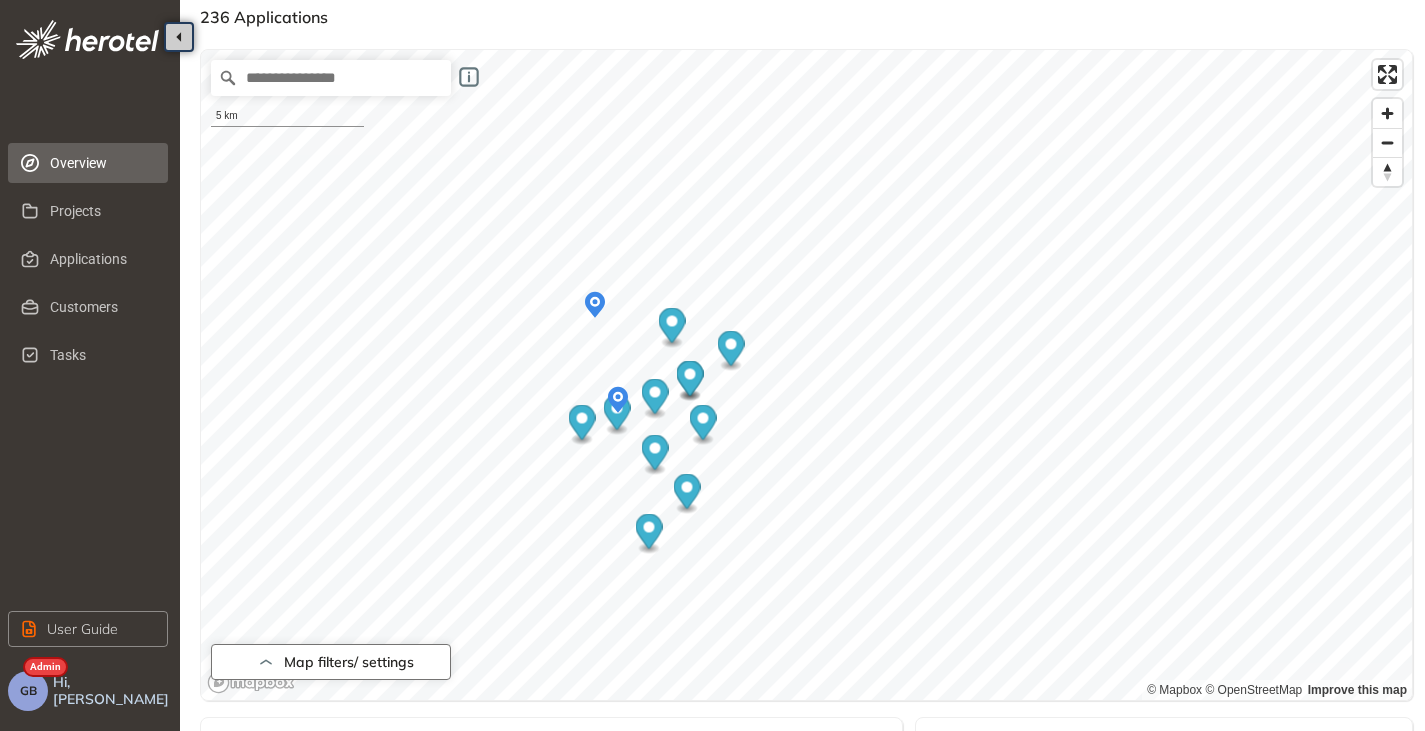 click 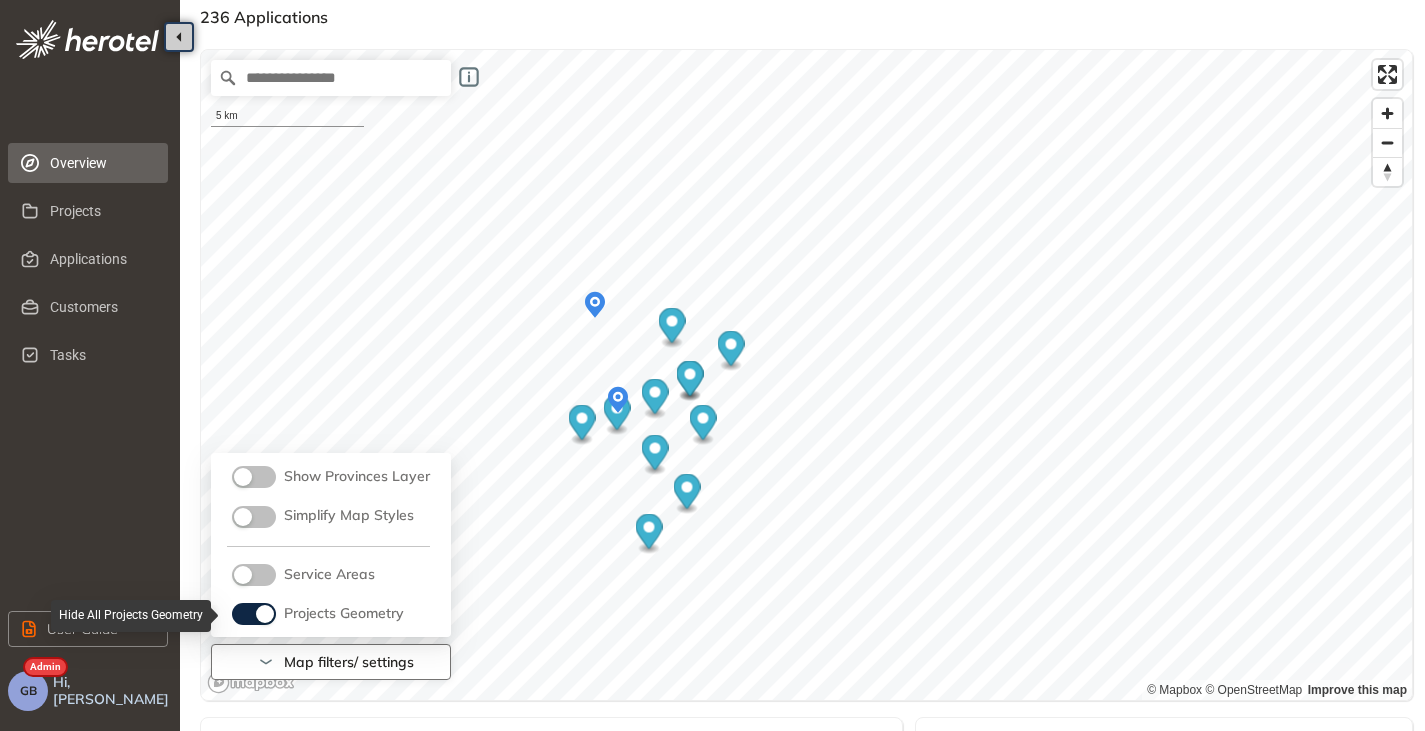click at bounding box center [254, 614] 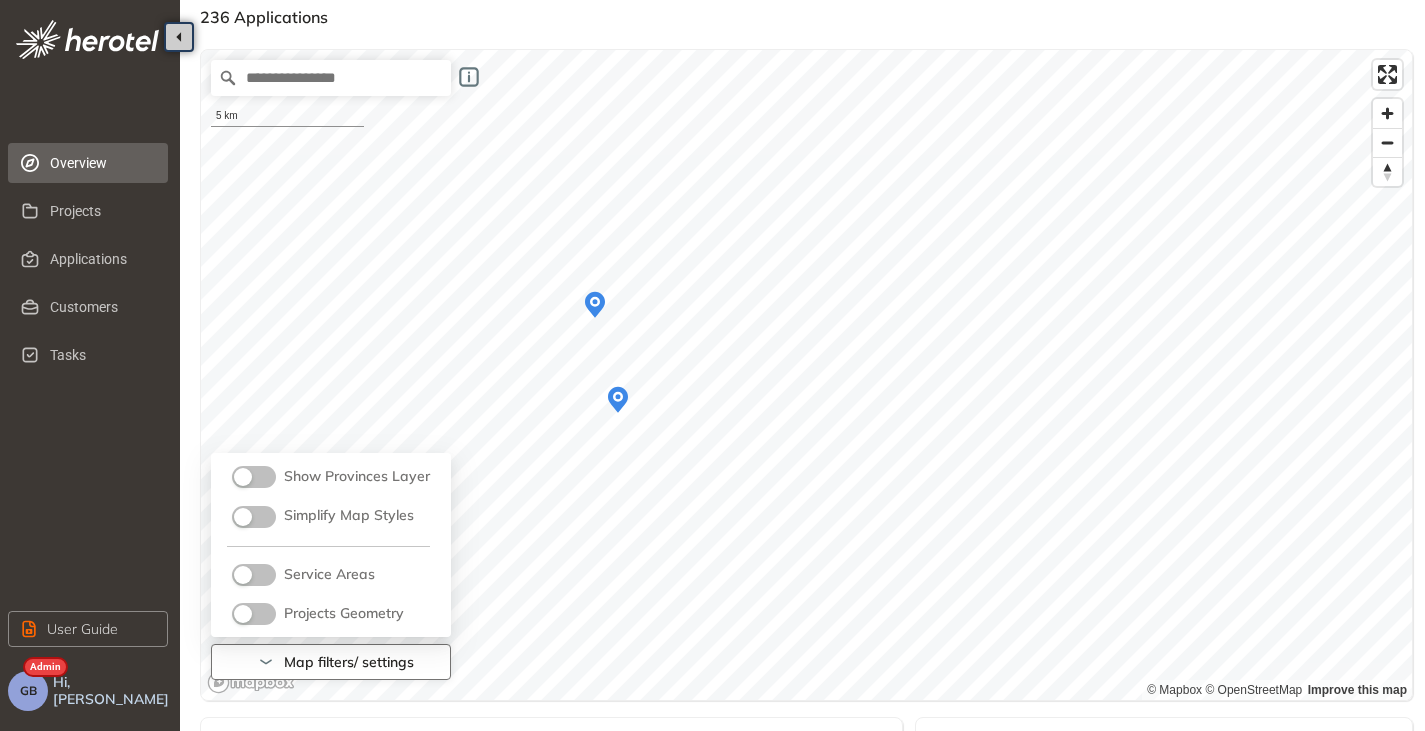 click at bounding box center [254, 575] 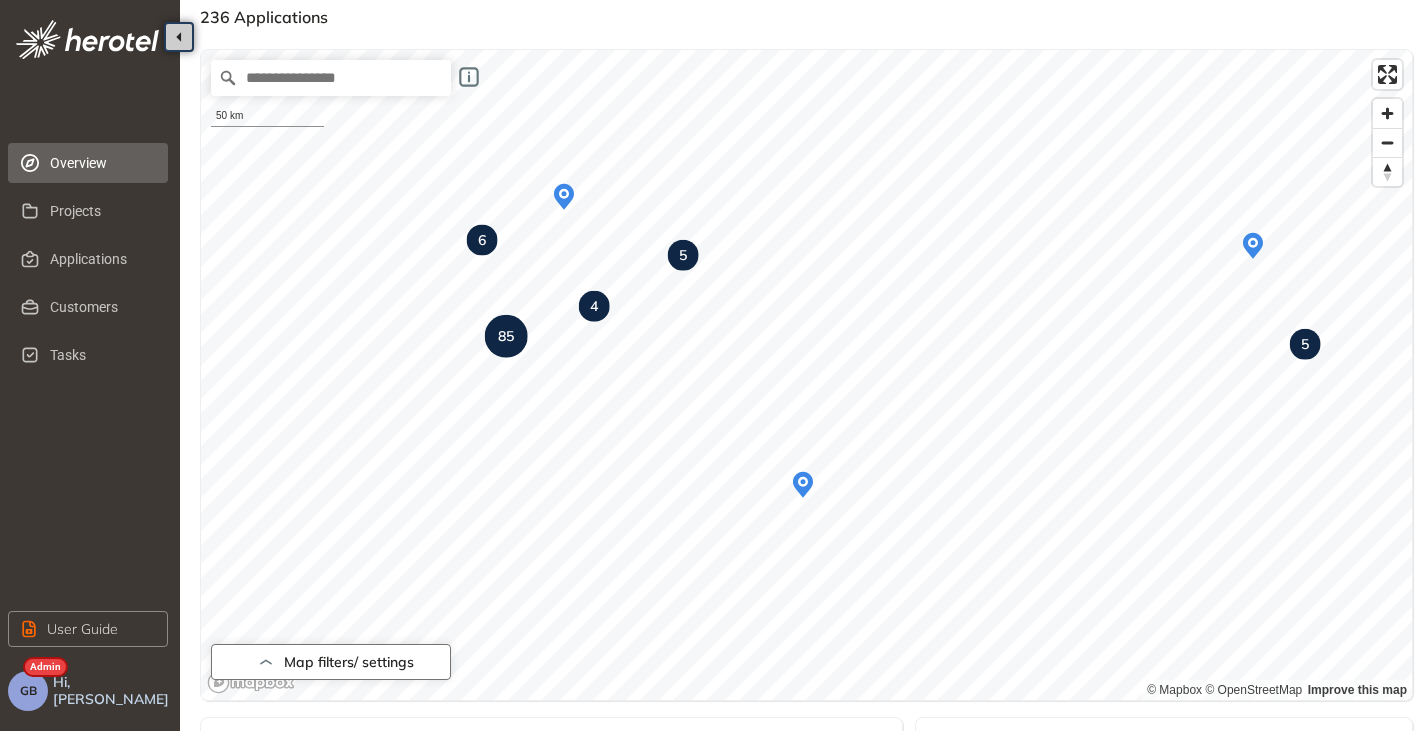 click on "Map filters/ settings" at bounding box center [331, 662] 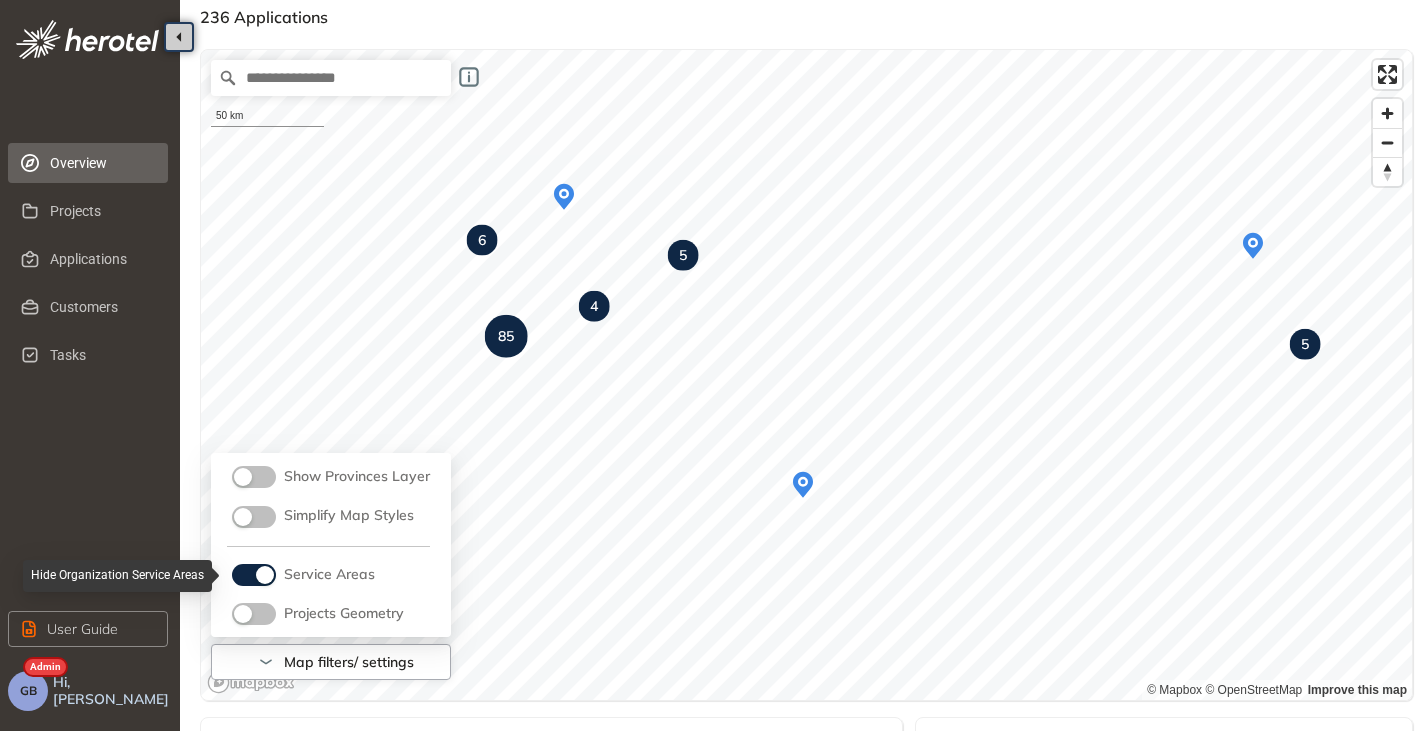 click at bounding box center [265, 575] 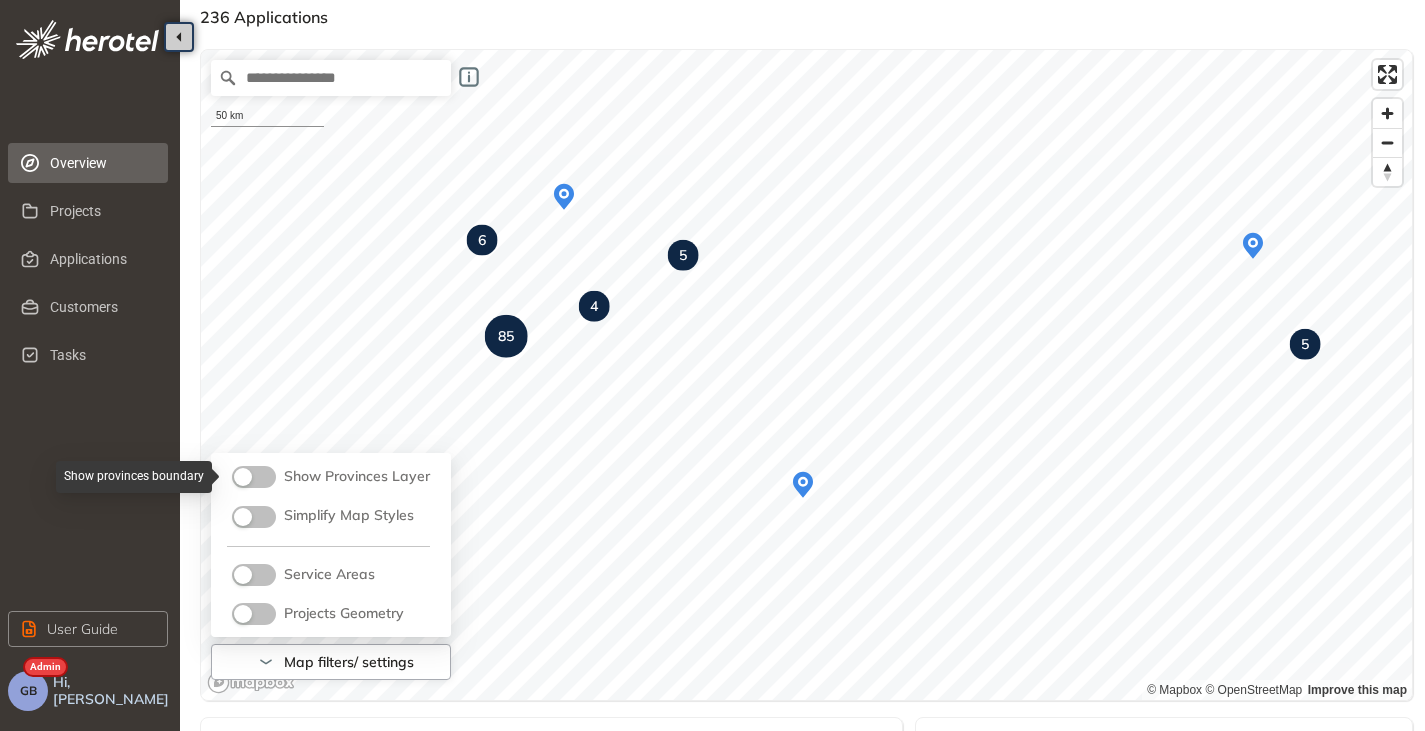 click at bounding box center [254, 477] 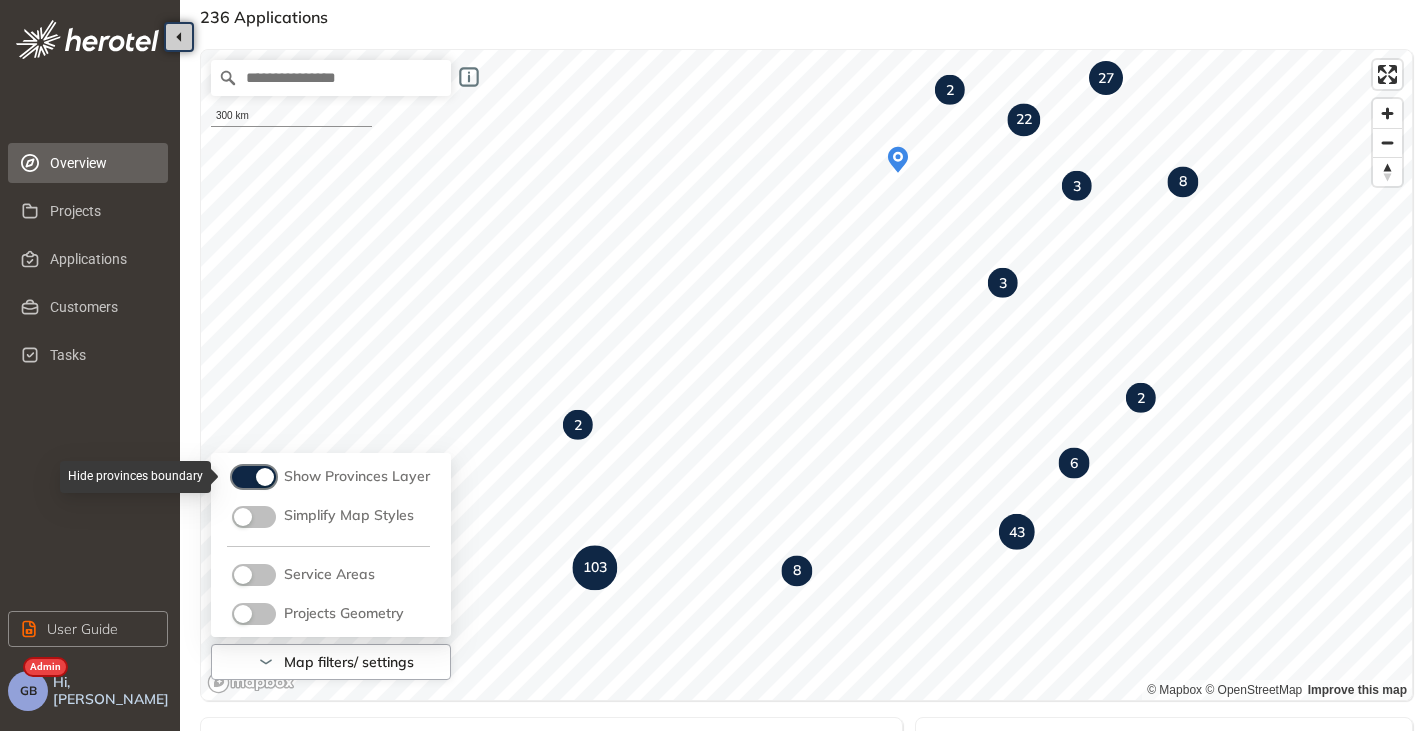 drag, startPoint x: 254, startPoint y: 475, endPoint x: 251, endPoint y: 496, distance: 21.213203 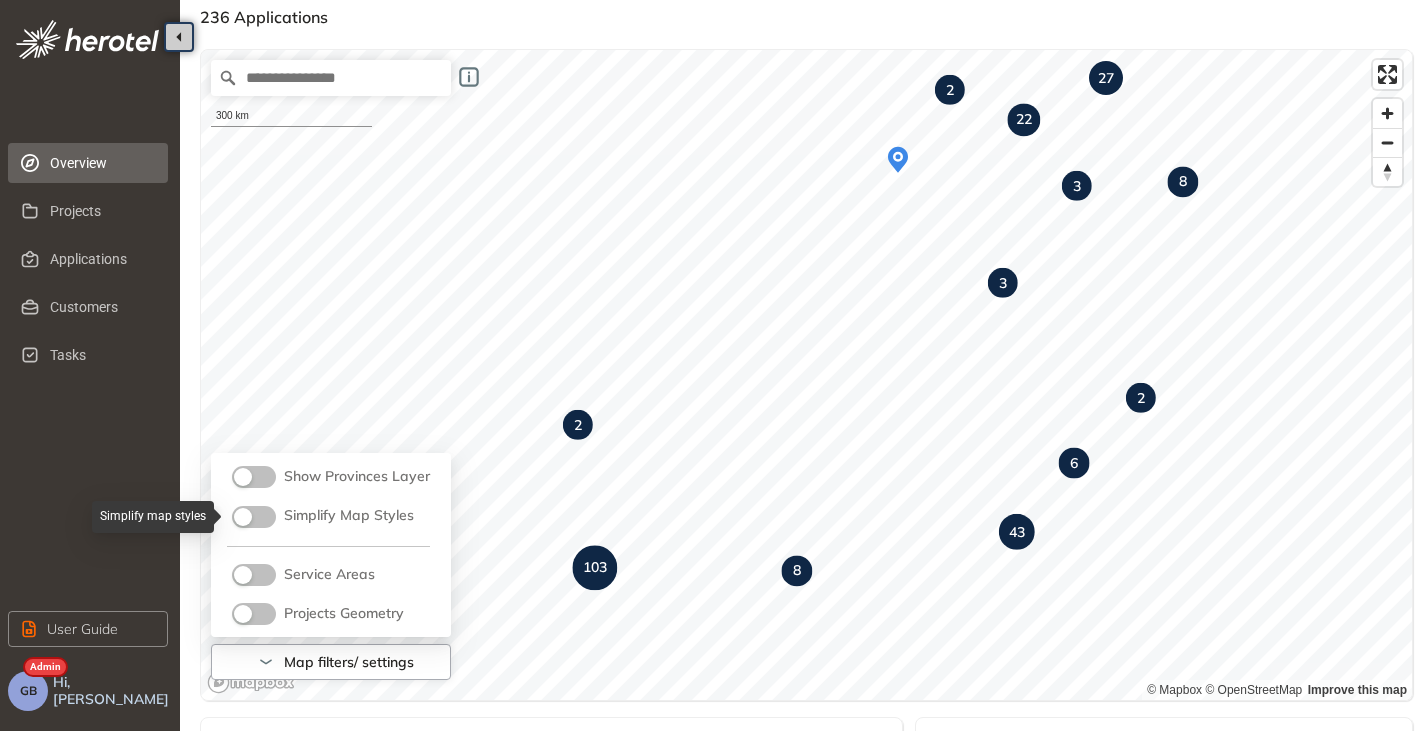 click at bounding box center (243, 517) 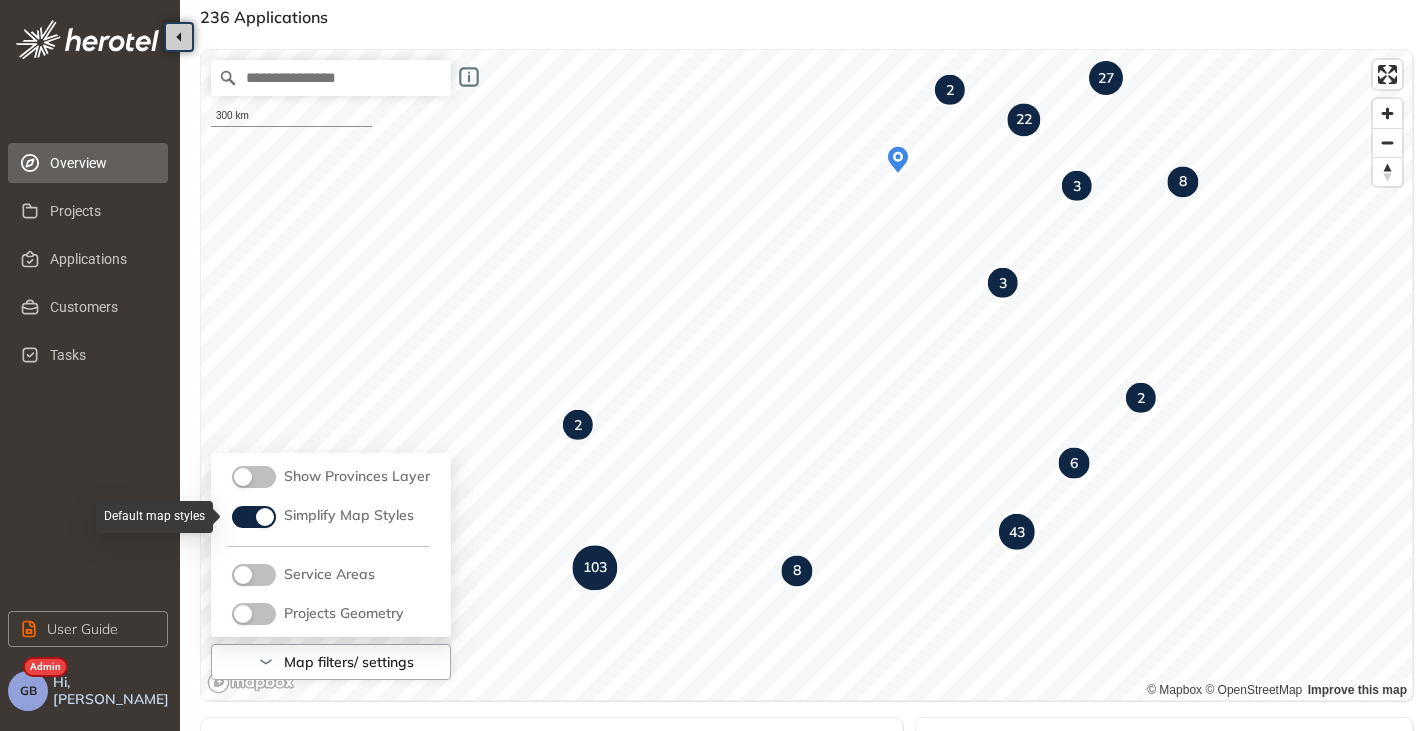 click at bounding box center (254, 517) 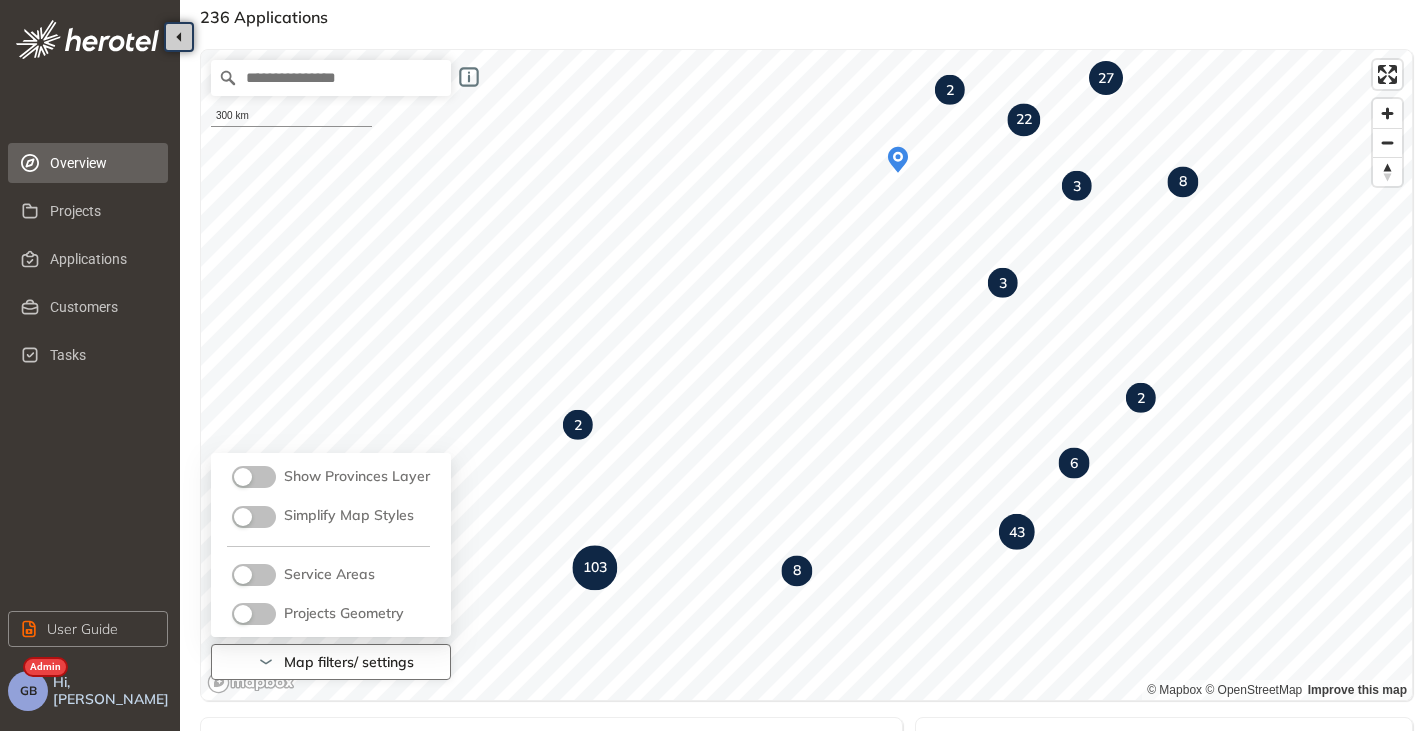 click on "Map filters/ settings" at bounding box center (331, 662) 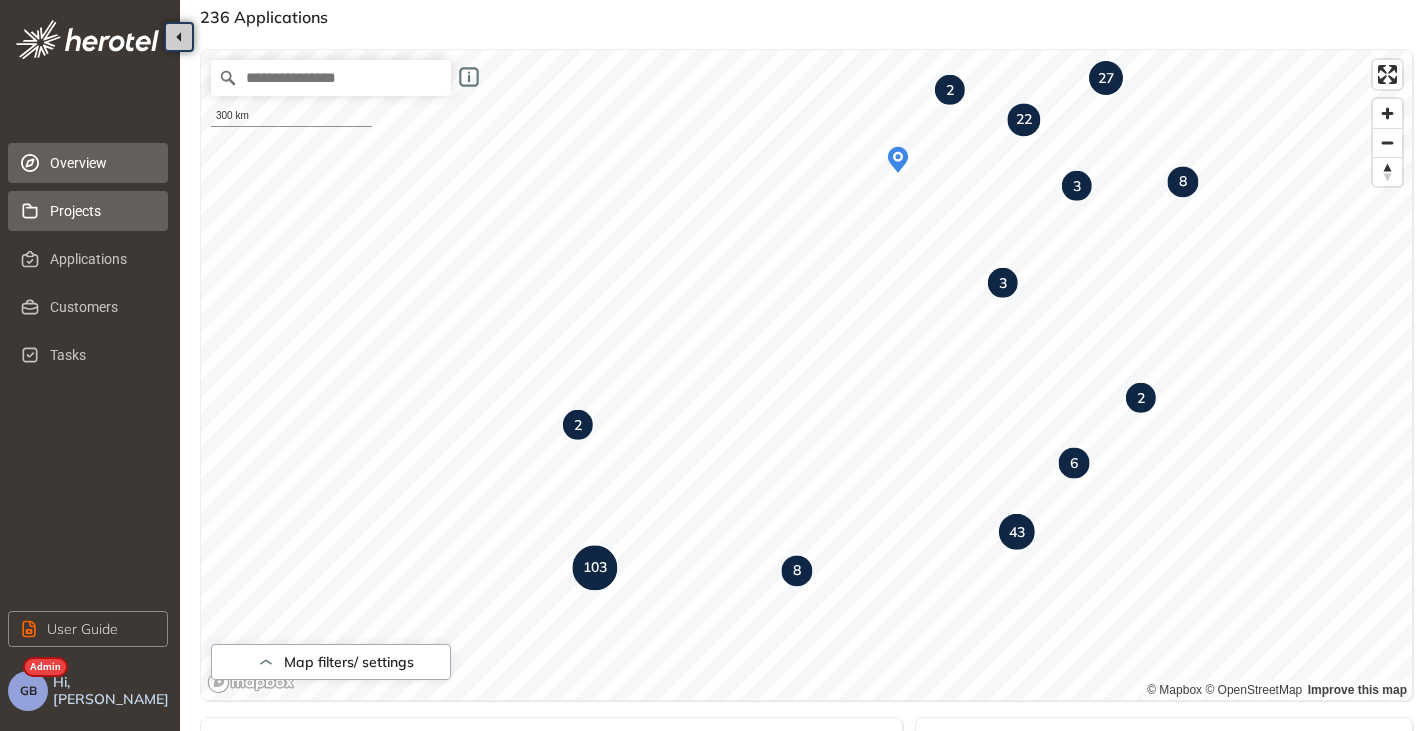 click on "Projects" at bounding box center [101, 211] 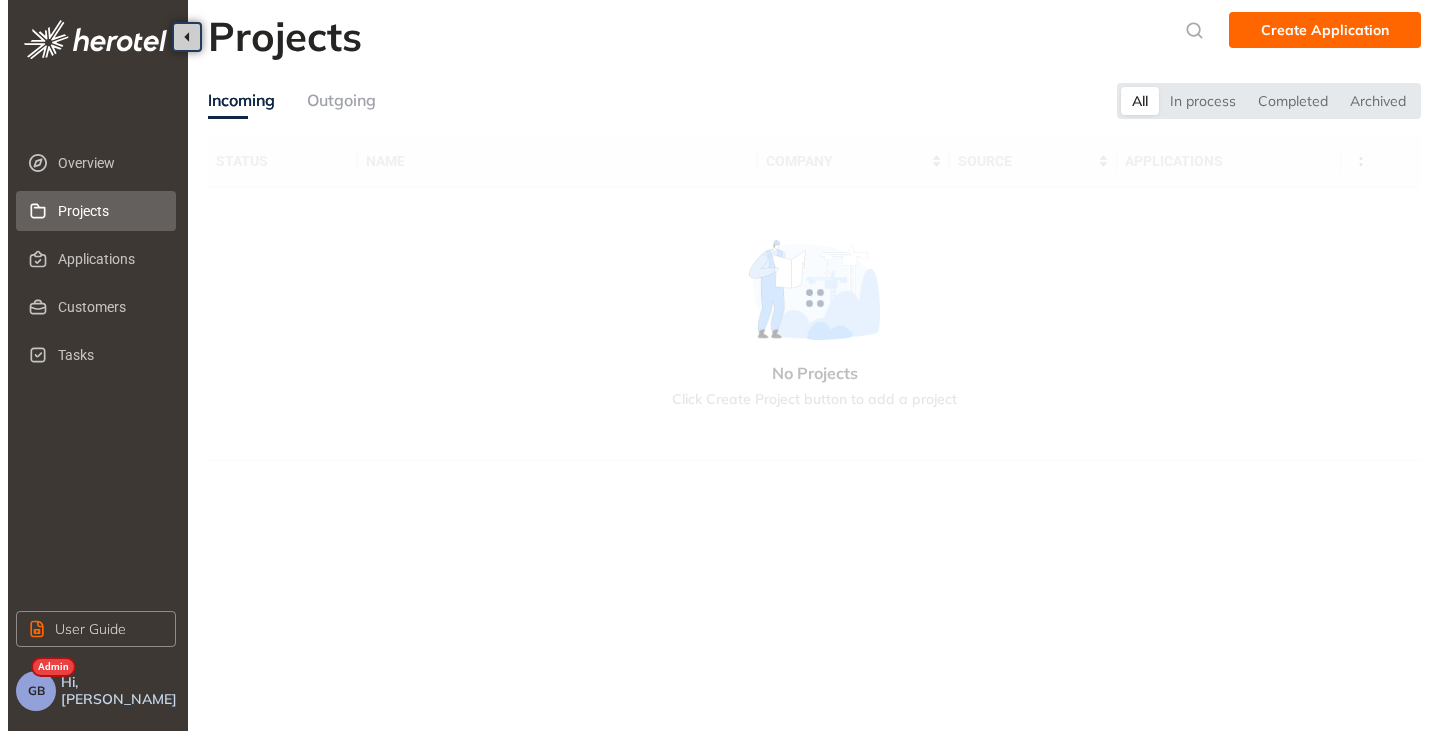 scroll, scrollTop: 0, scrollLeft: 0, axis: both 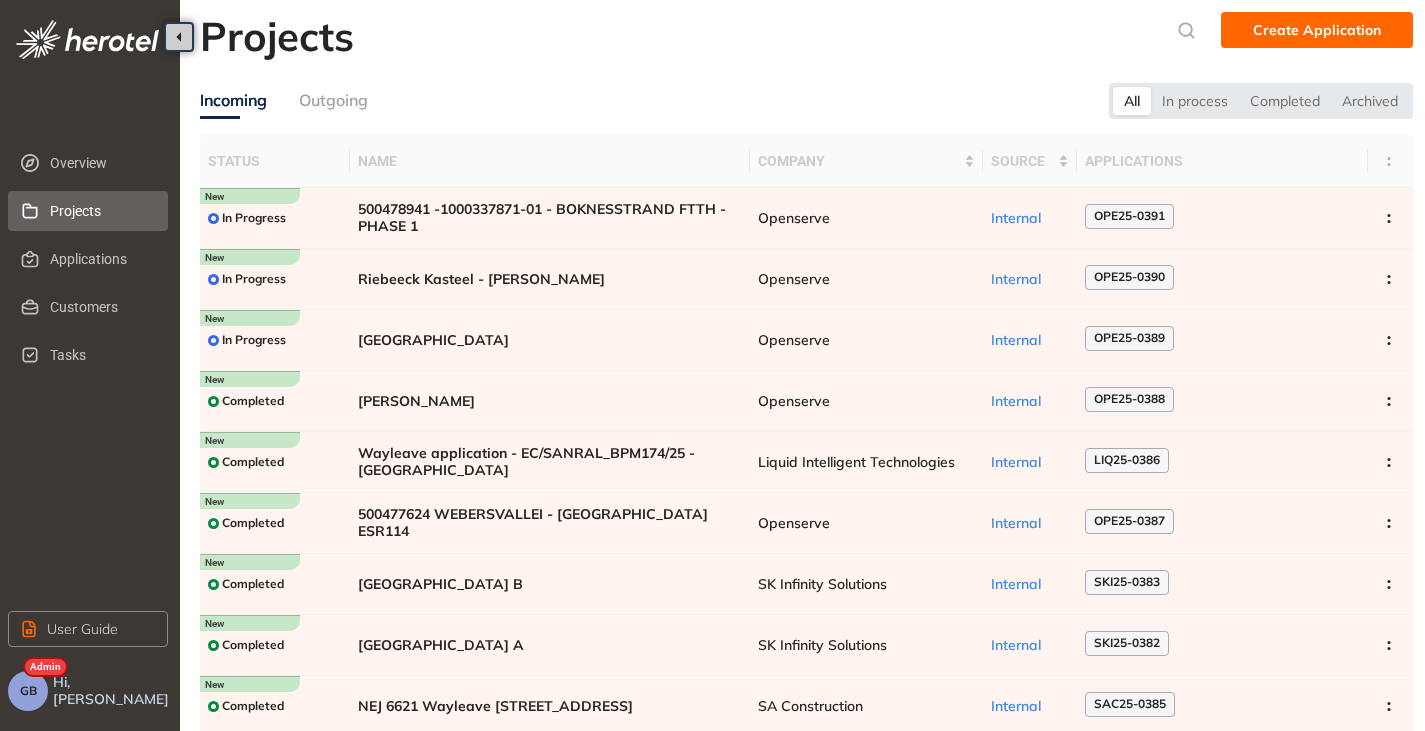 click on "GB" at bounding box center [28, 691] 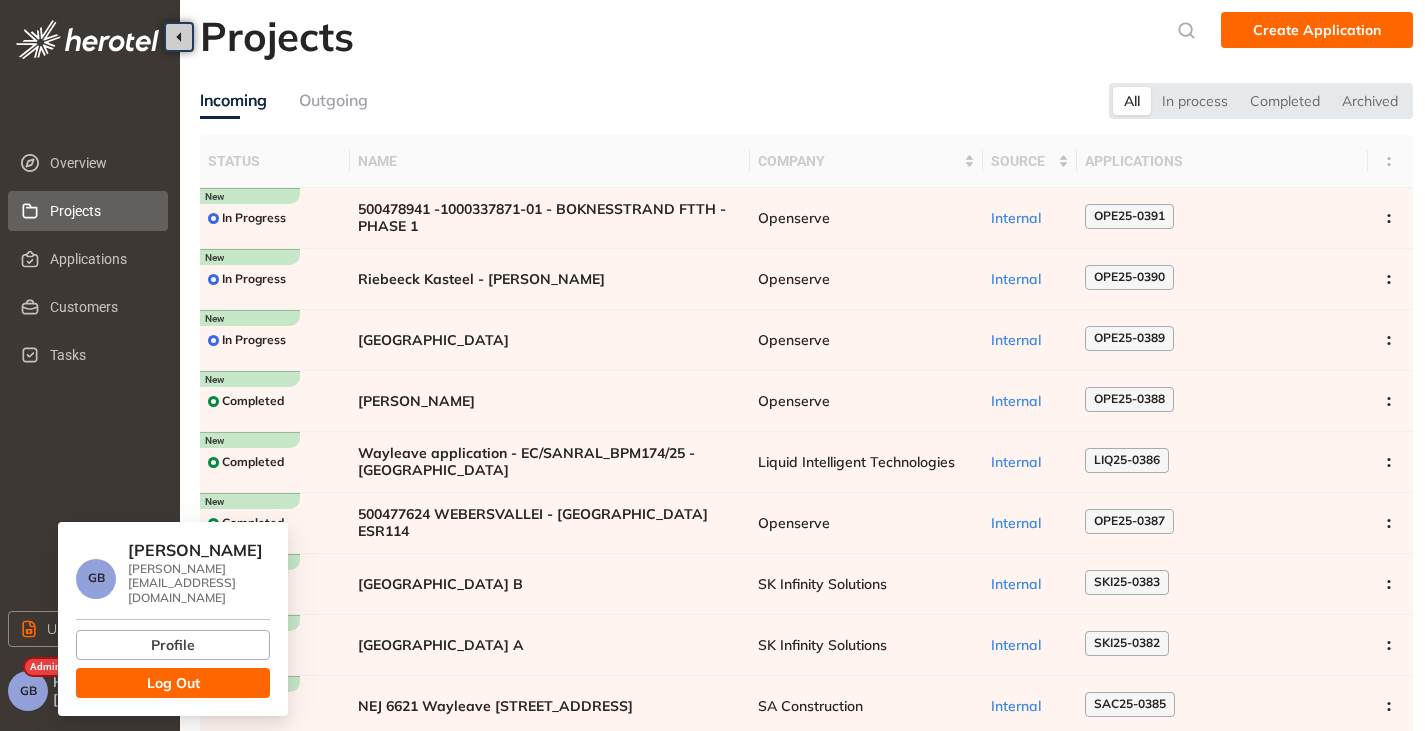click on "Log Out" at bounding box center [173, 683] 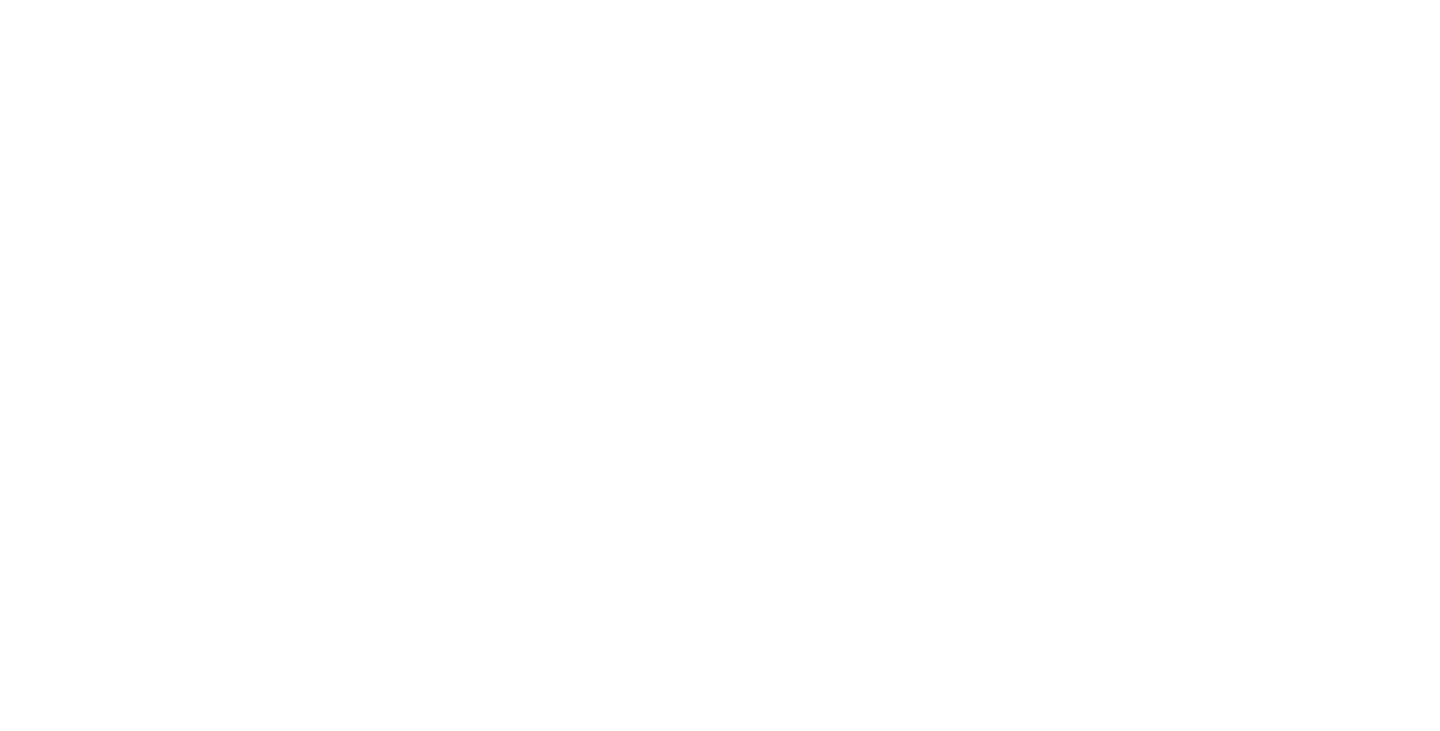 scroll, scrollTop: 0, scrollLeft: 0, axis: both 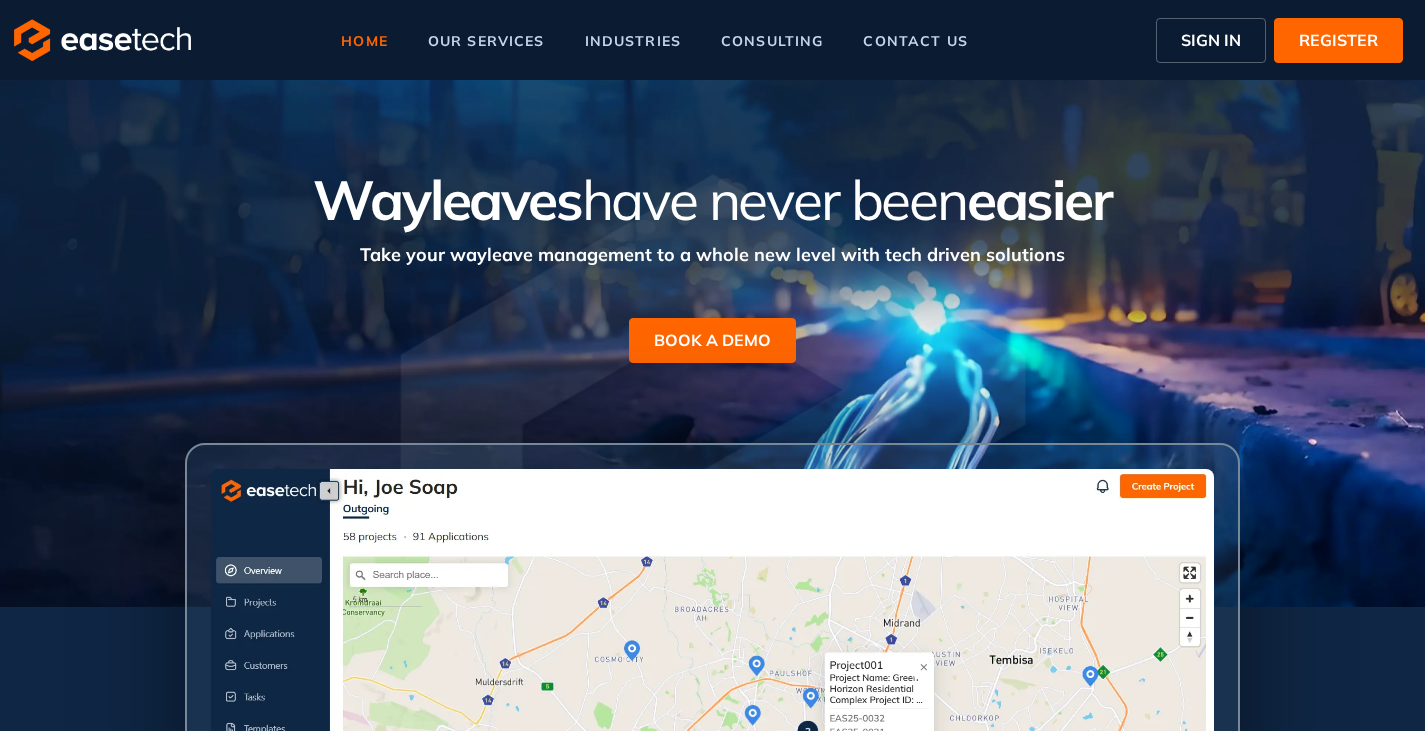 click on "SIGN IN" at bounding box center [1211, 40] 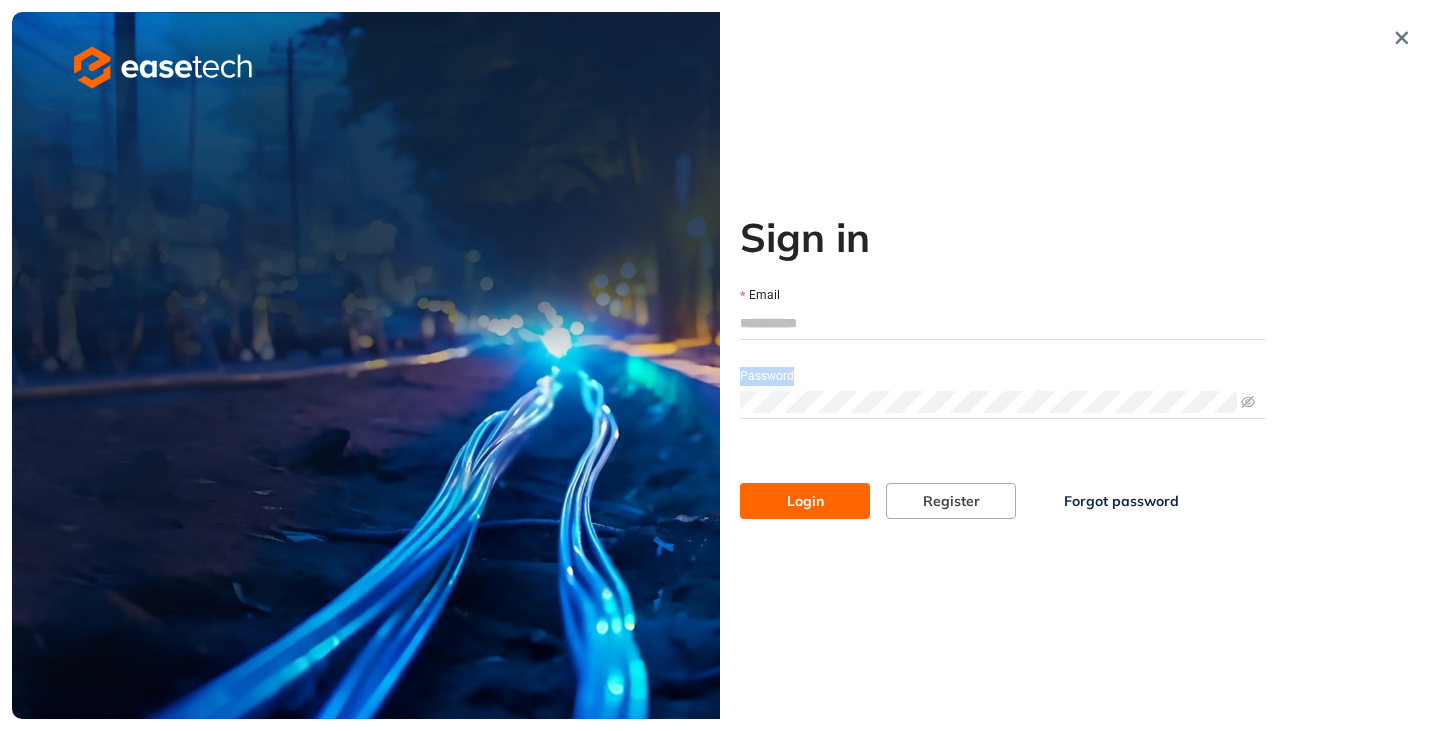 click on "Email Password Login Register Forgot password" at bounding box center (1003, 390) 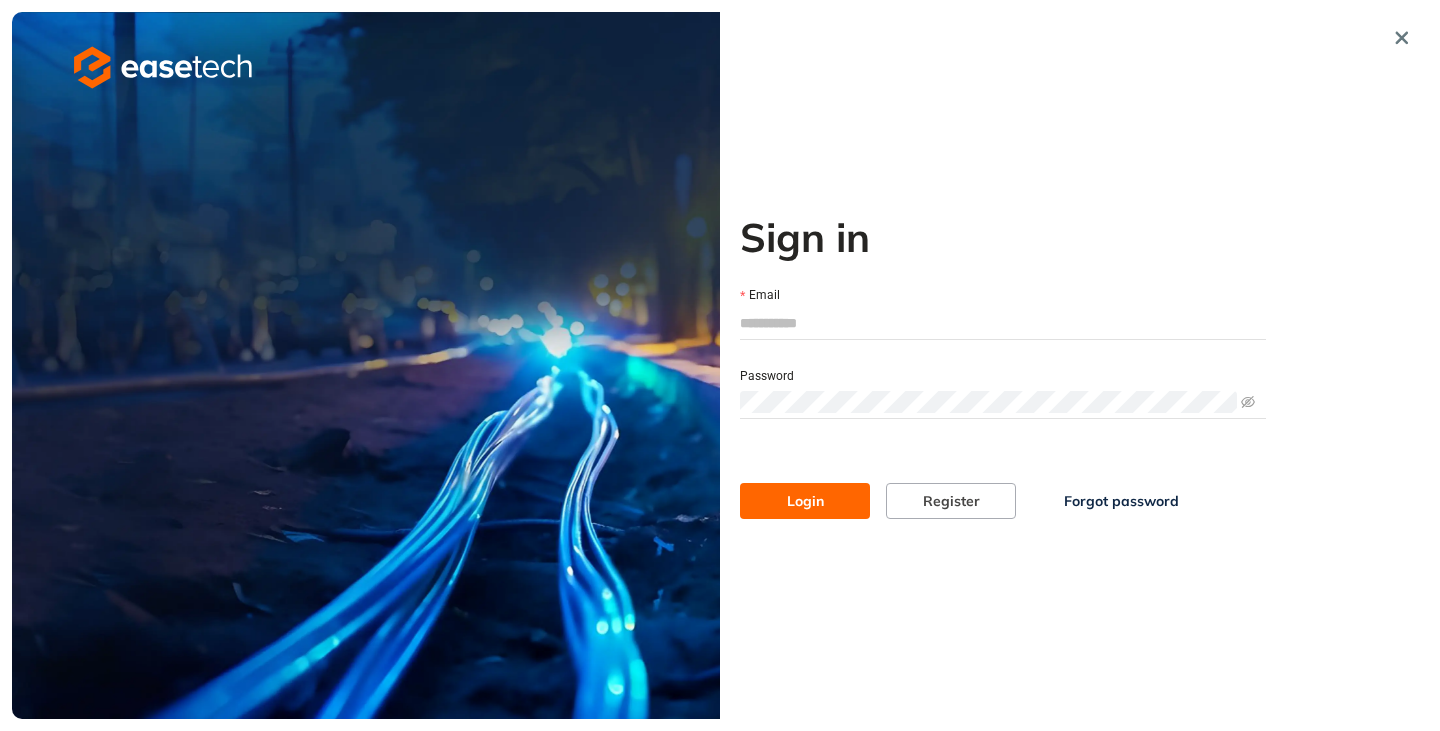 click on "Email" at bounding box center [1003, 323] 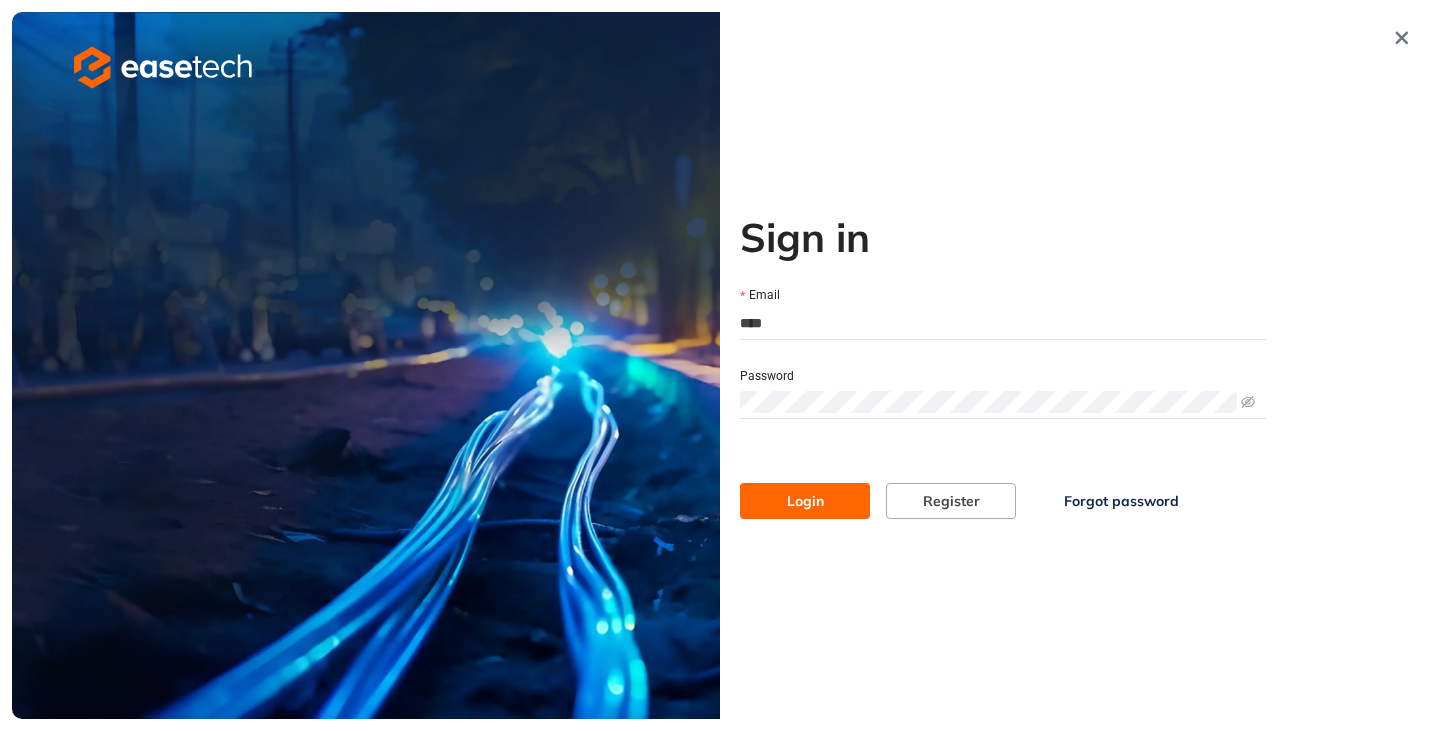 type on "**********" 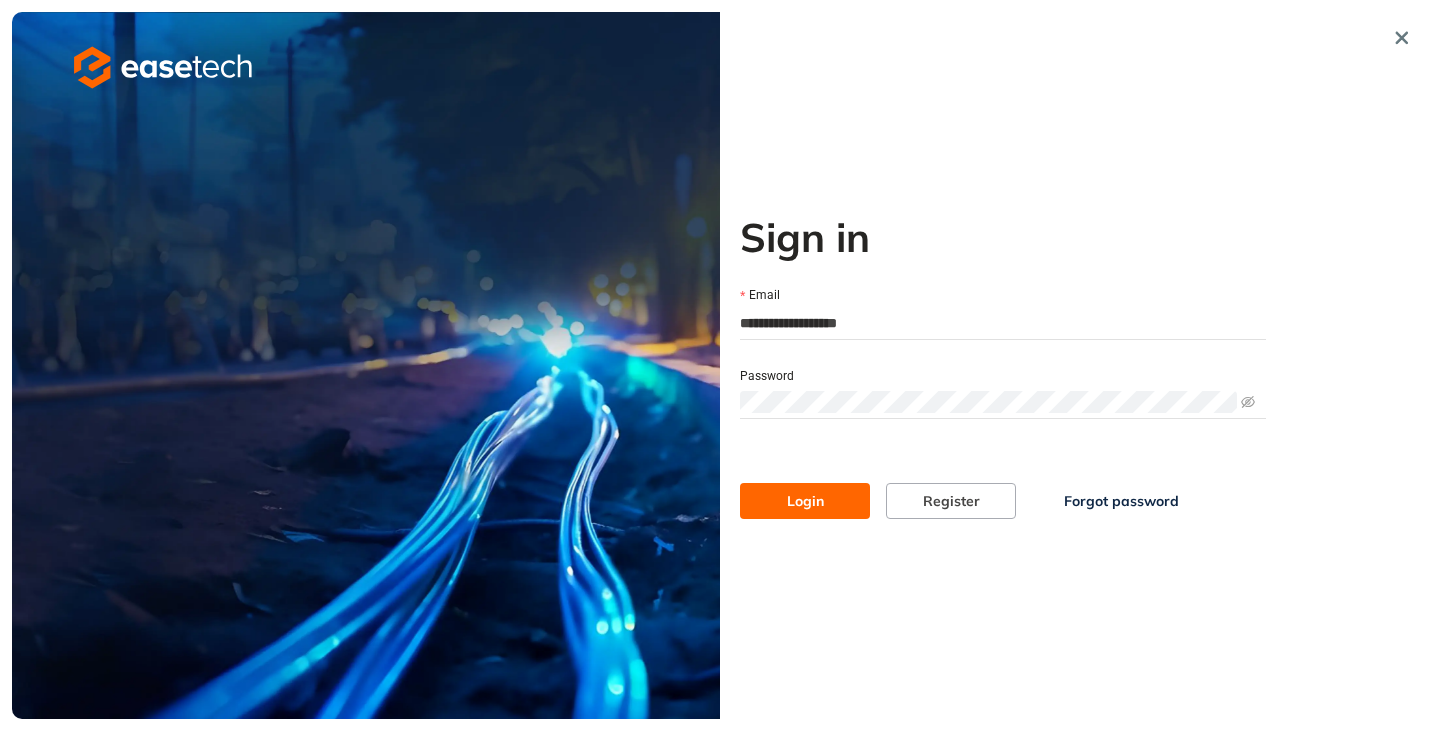 click on "Login" at bounding box center (805, 501) 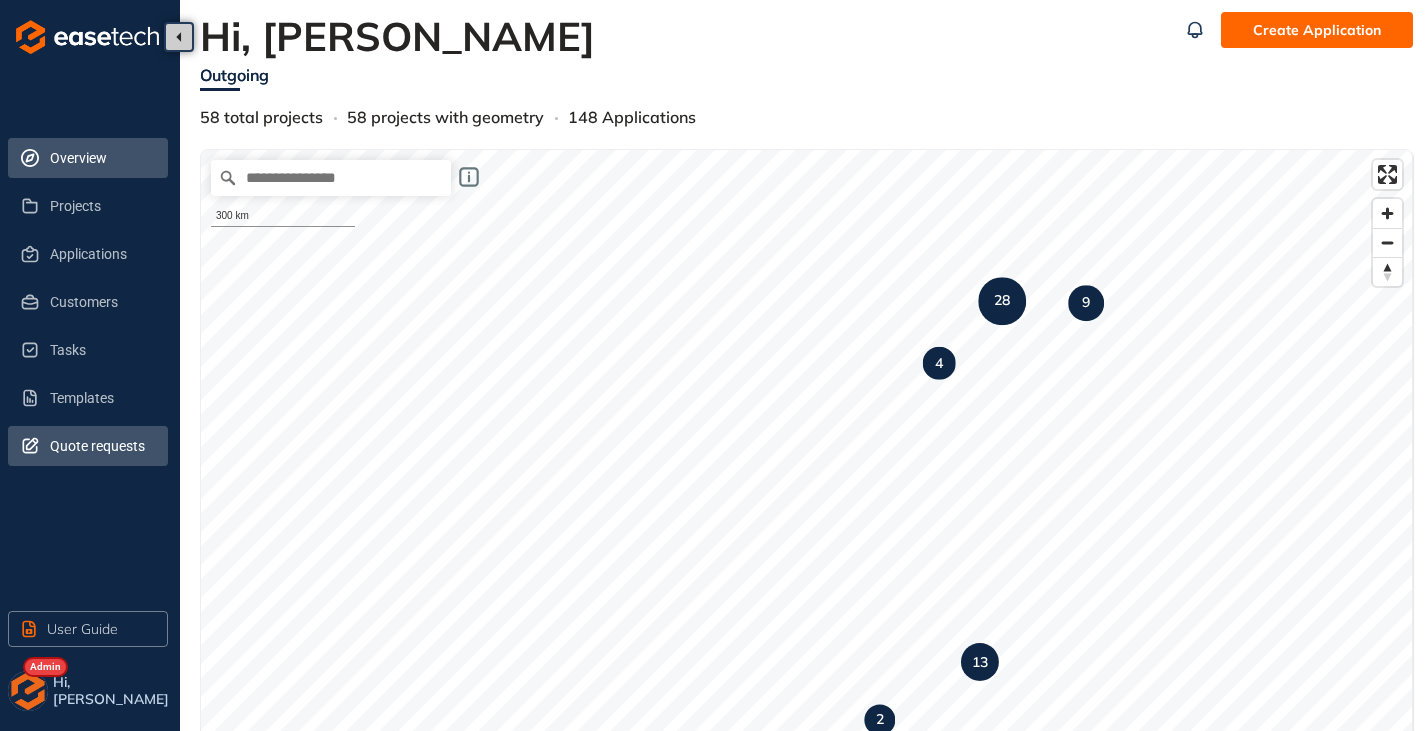 click on "Quote requests" at bounding box center (101, 446) 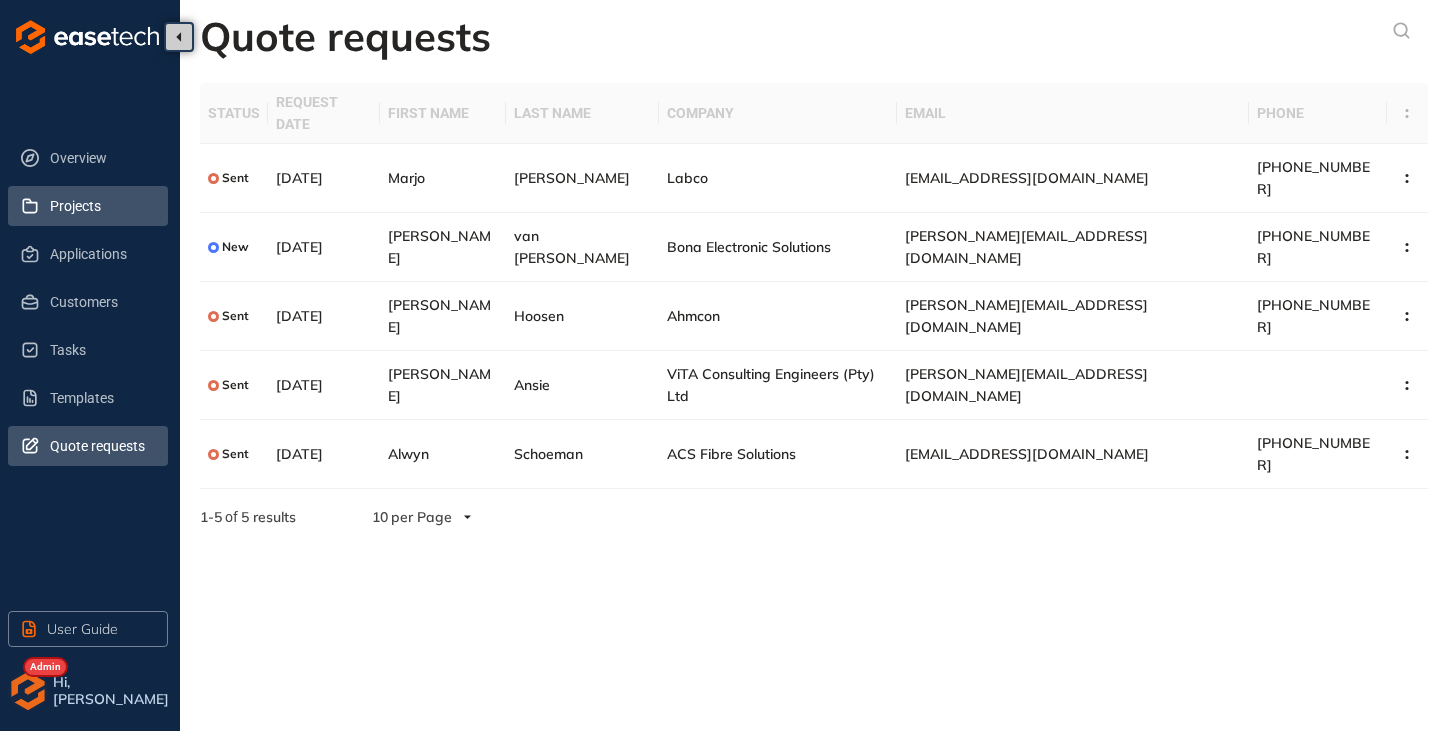 click on "Projects" at bounding box center (101, 206) 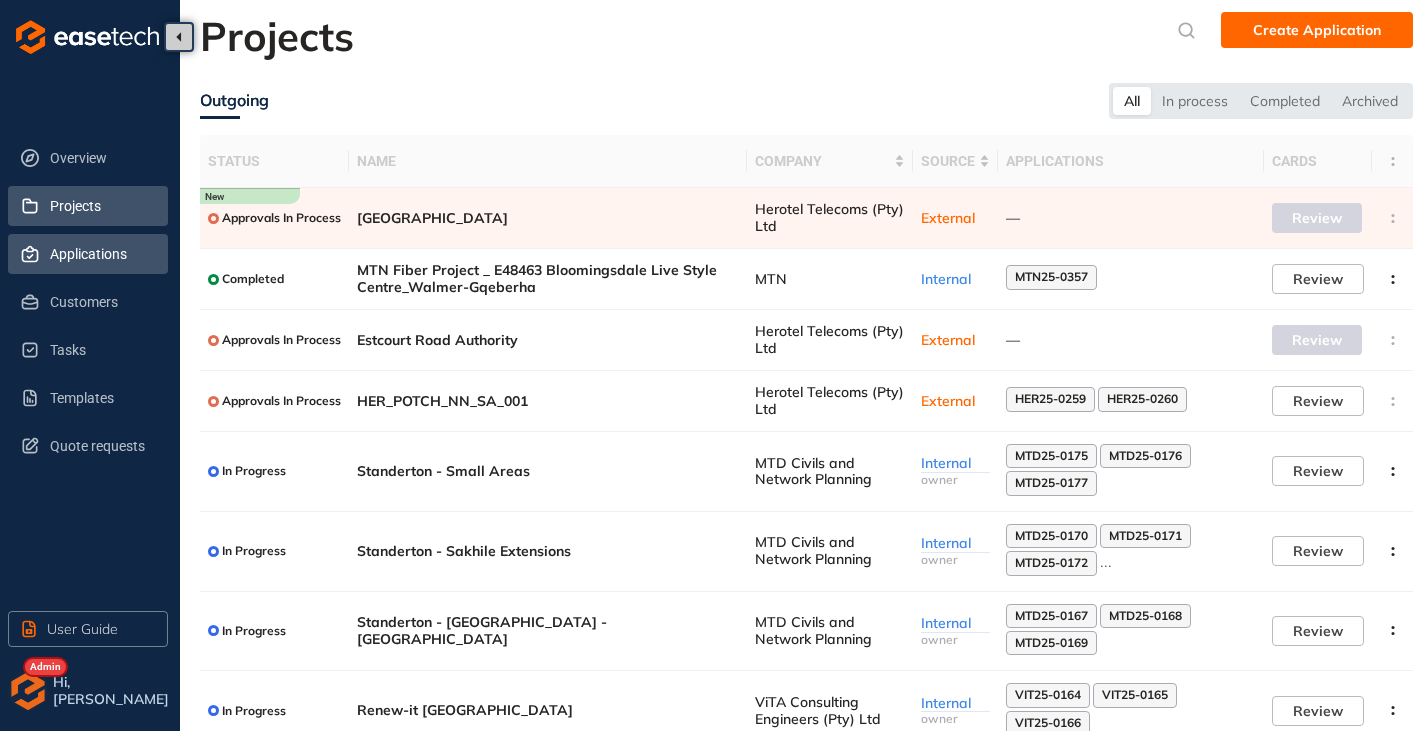 click on "Applications" at bounding box center [101, 254] 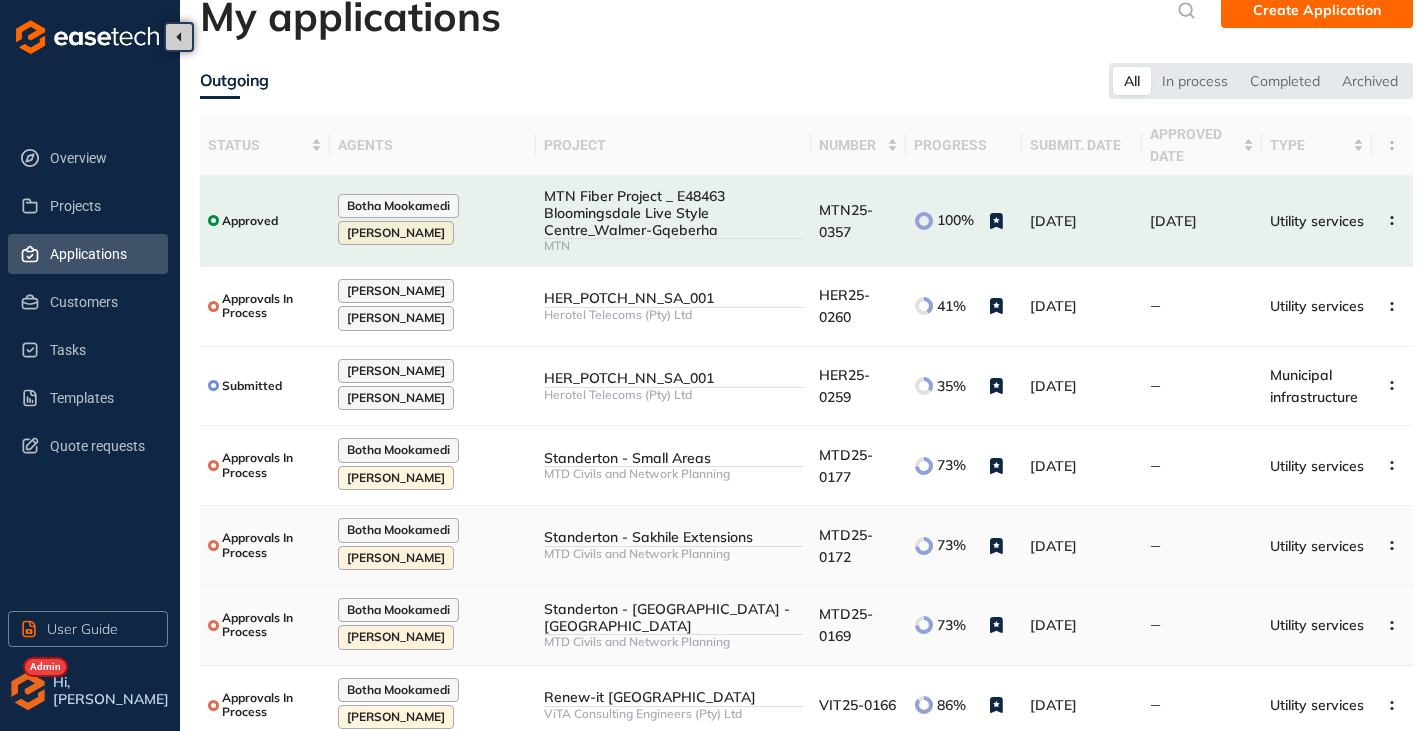scroll, scrollTop: 0, scrollLeft: 0, axis: both 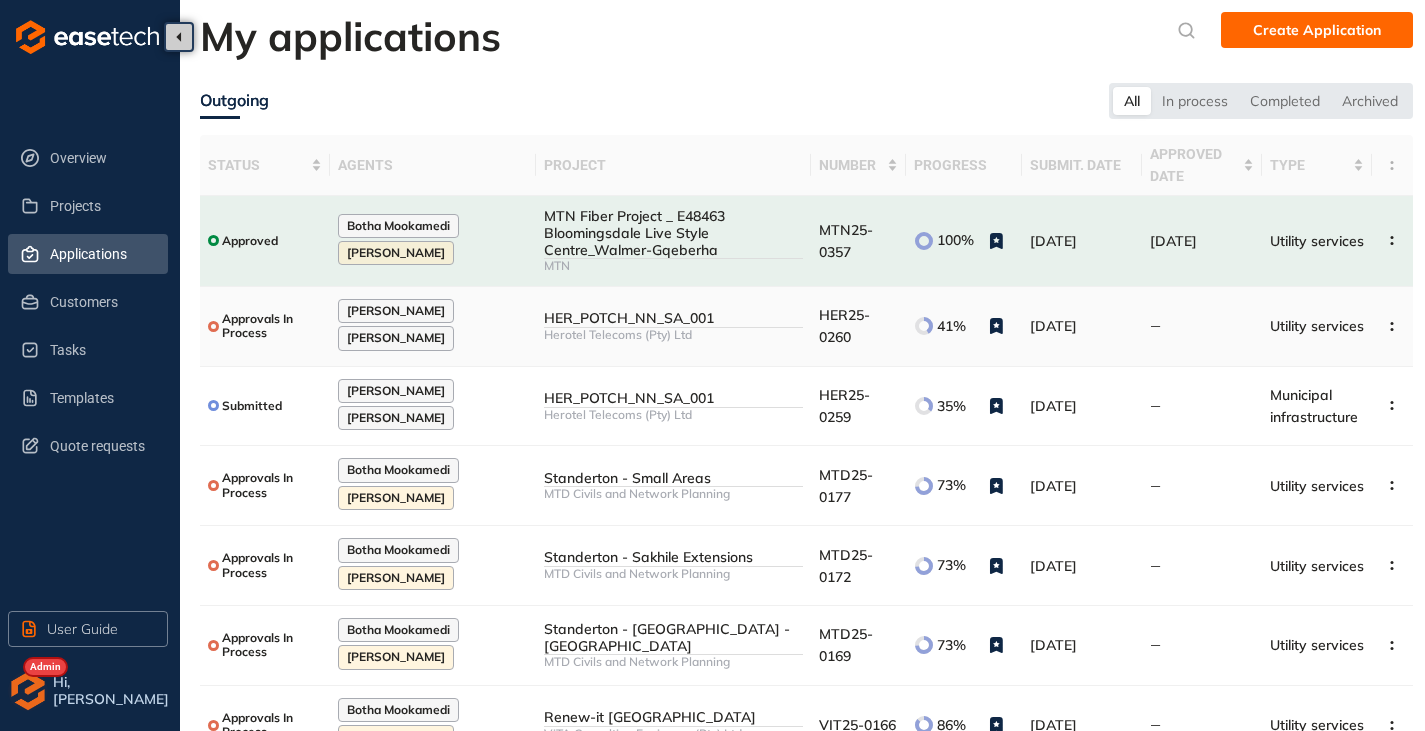 click on "Herotel Telecoms (Pty) Ltd" at bounding box center (674, 335) 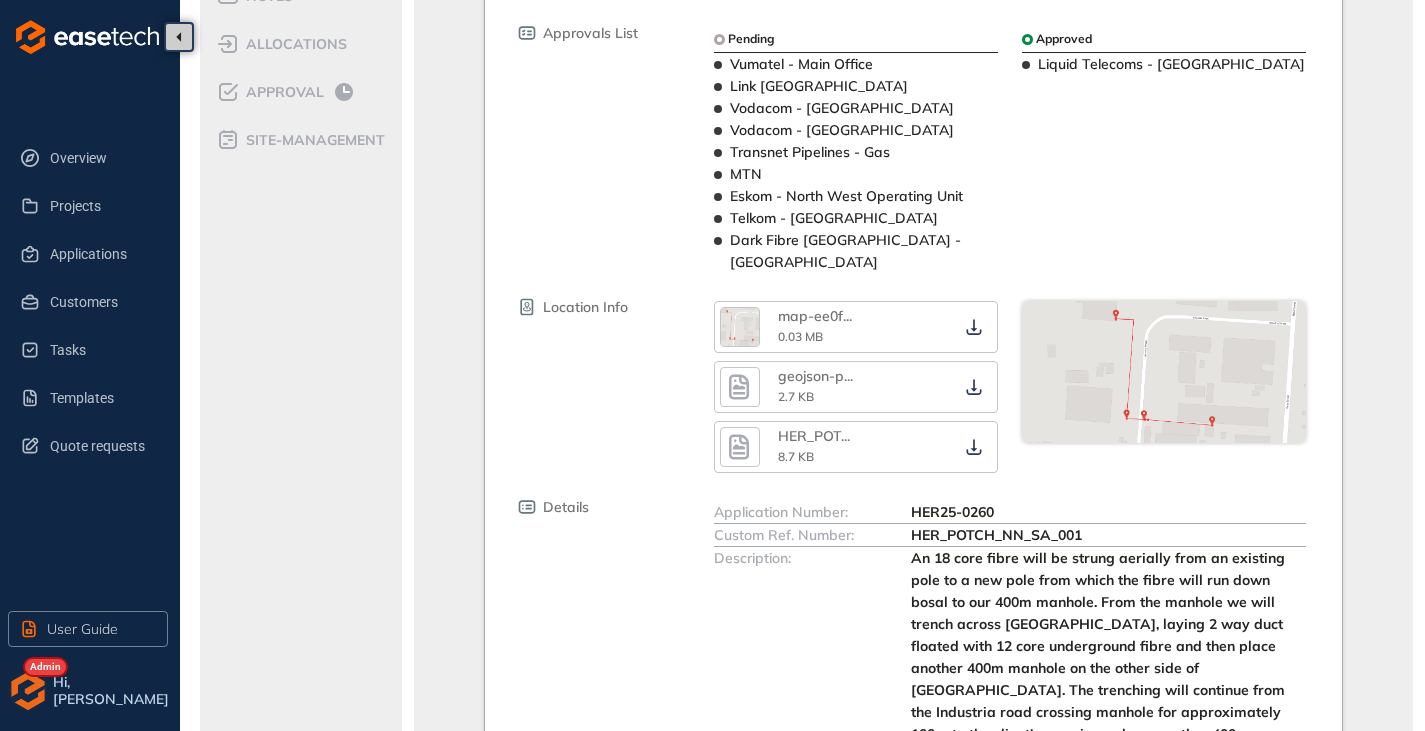 scroll, scrollTop: 800, scrollLeft: 0, axis: vertical 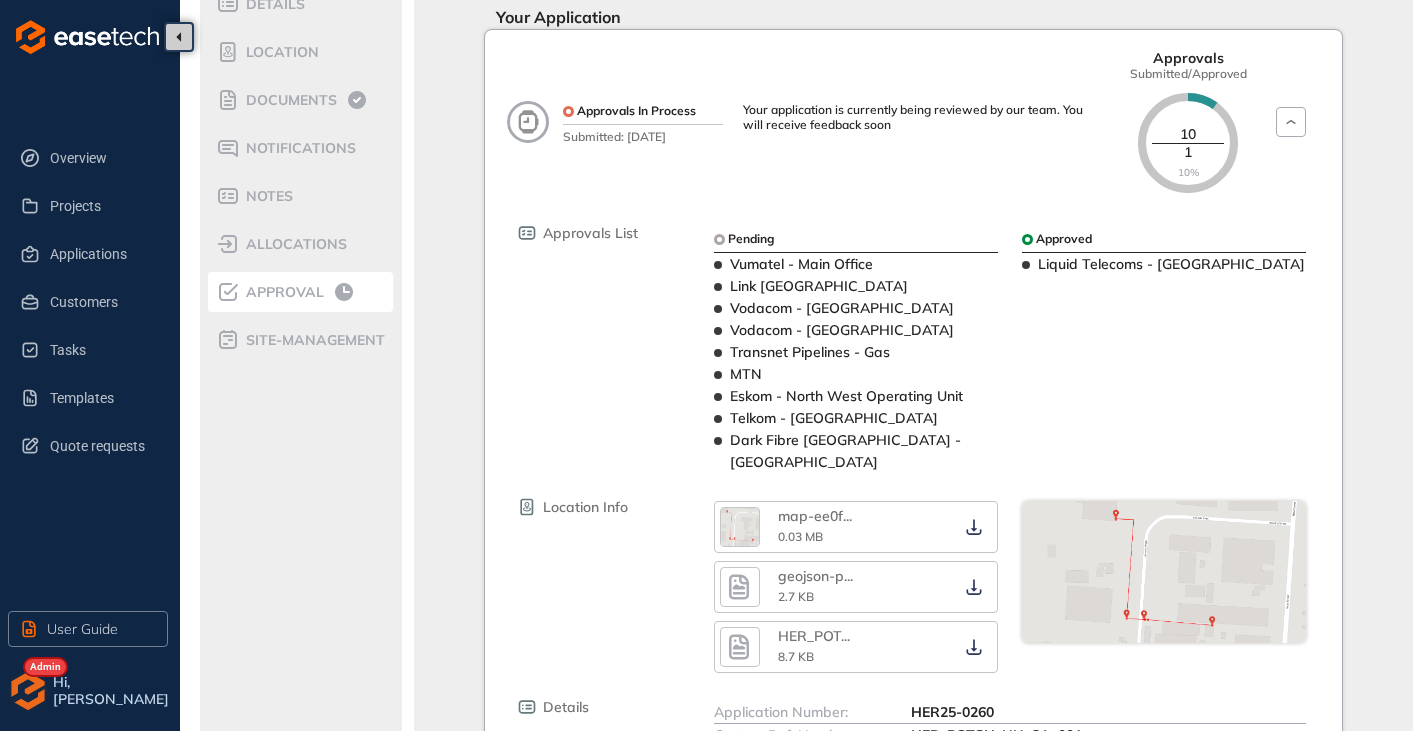 click on "Approval" at bounding box center [282, 292] 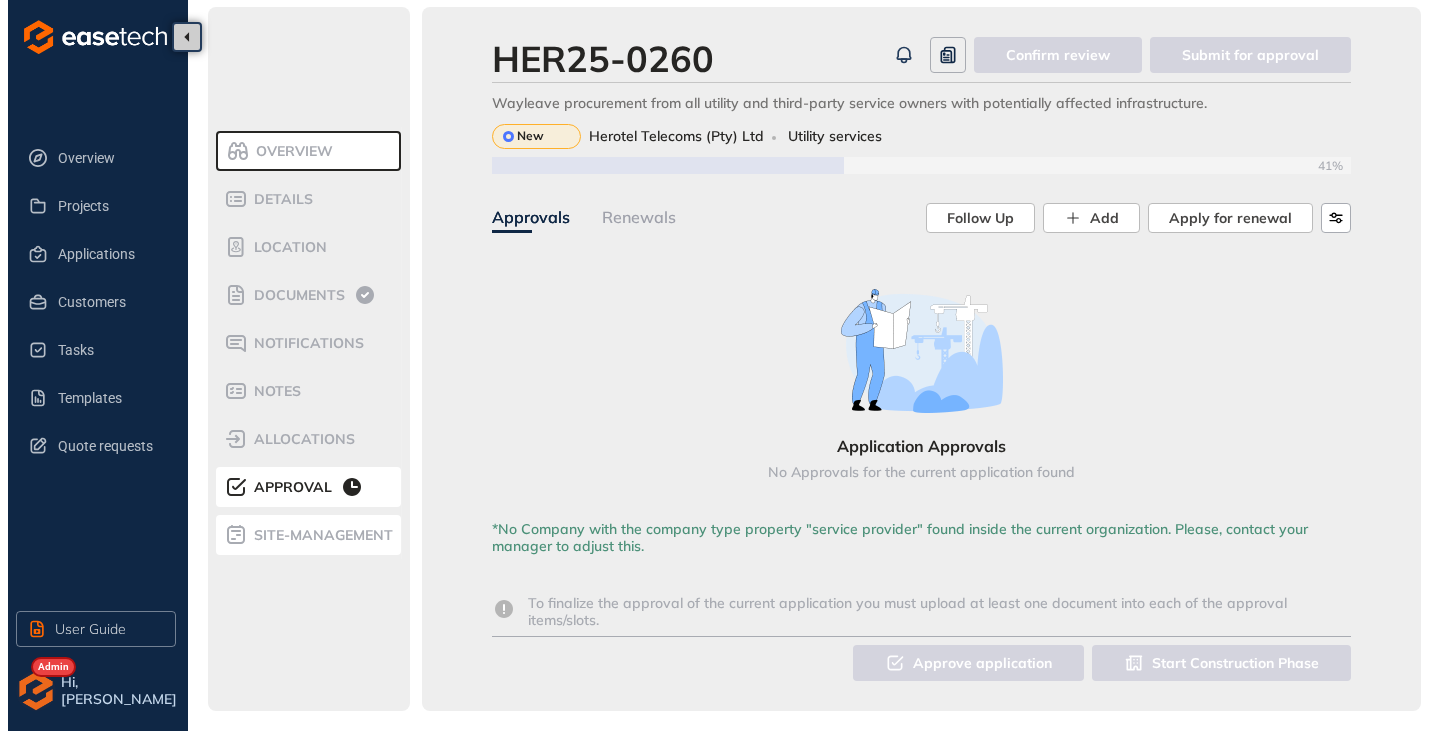 scroll, scrollTop: 200, scrollLeft: 0, axis: vertical 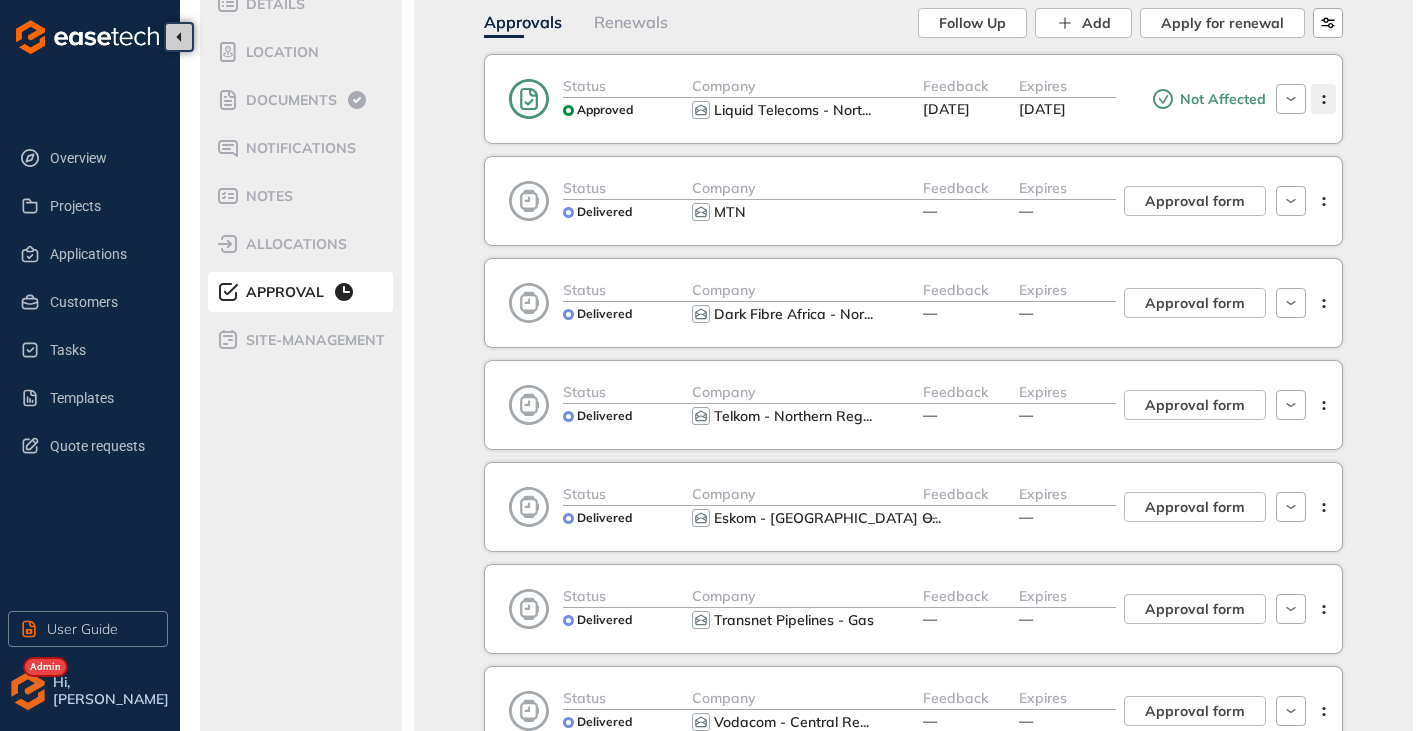 click 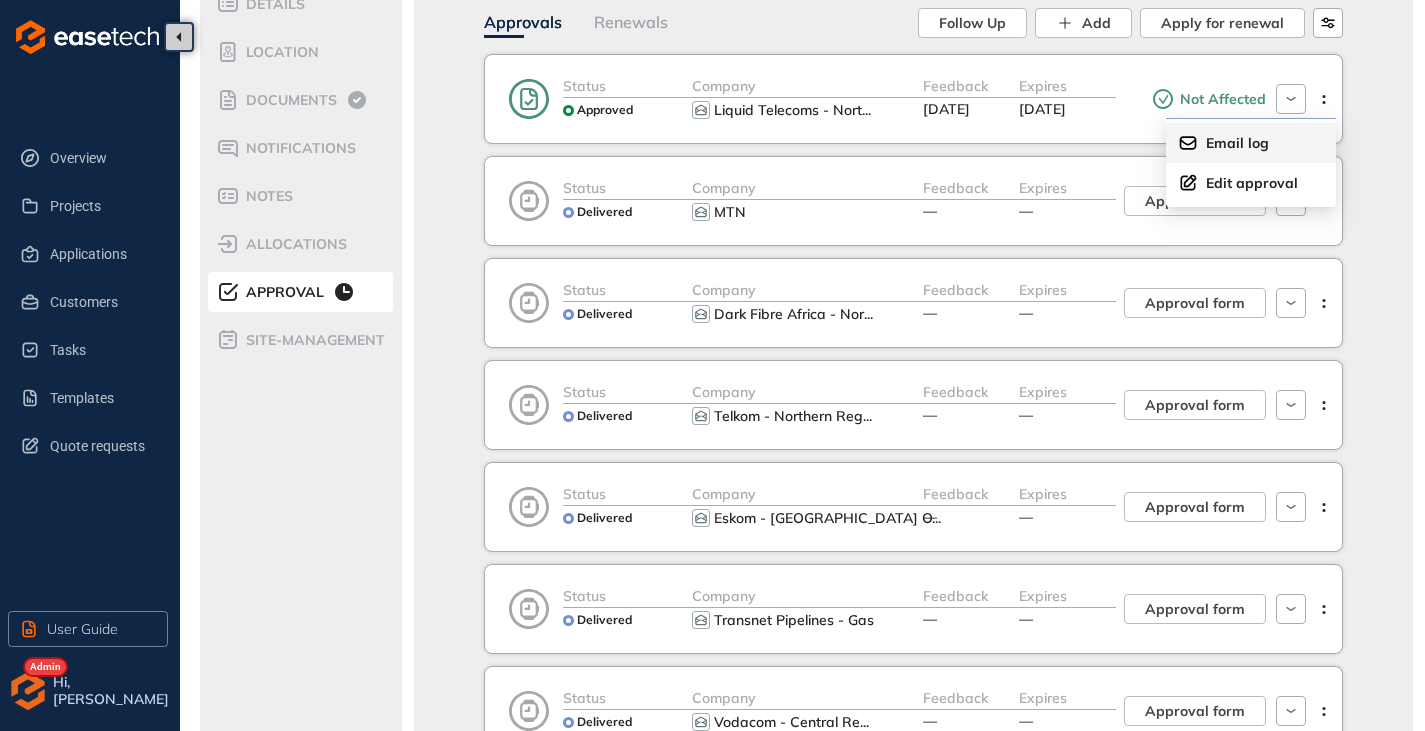 click on "Email log" at bounding box center (1237, 143) 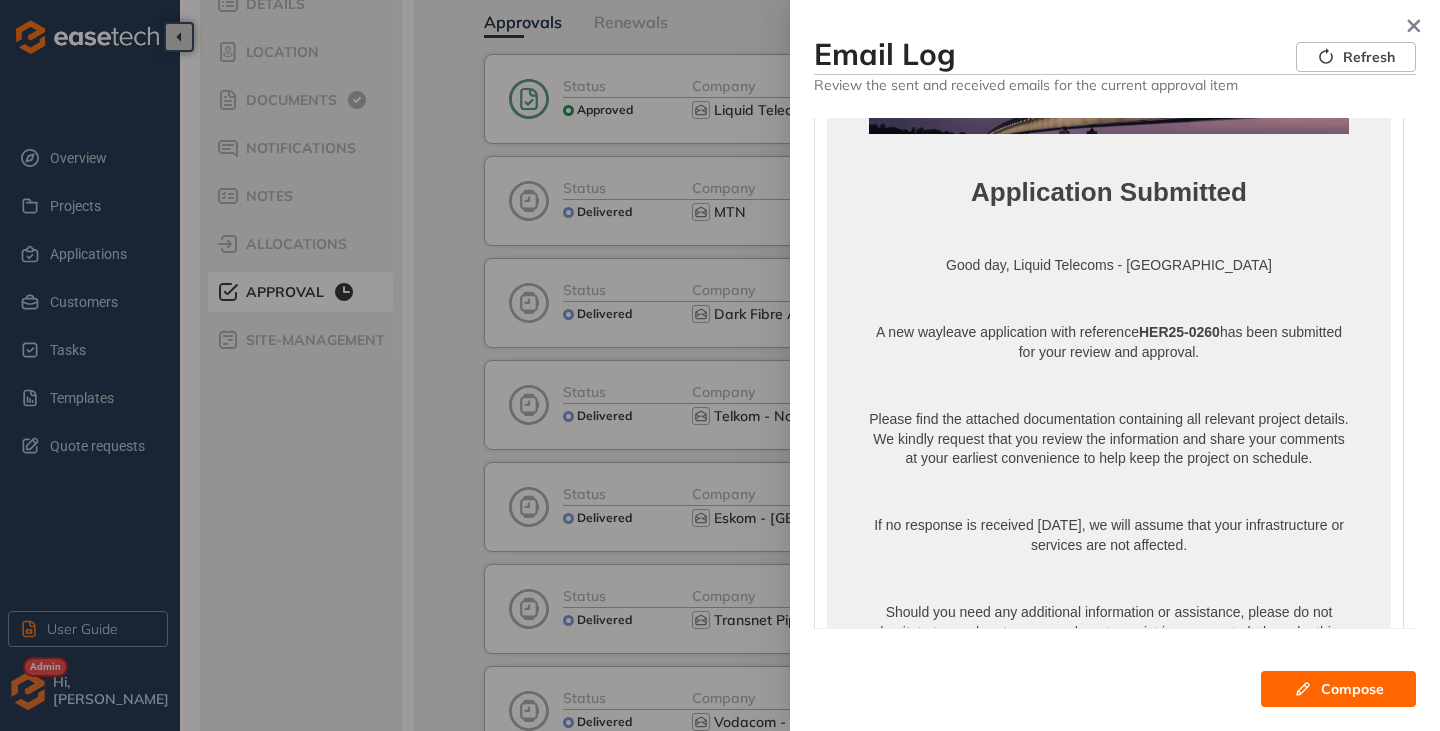 scroll, scrollTop: 0, scrollLeft: 0, axis: both 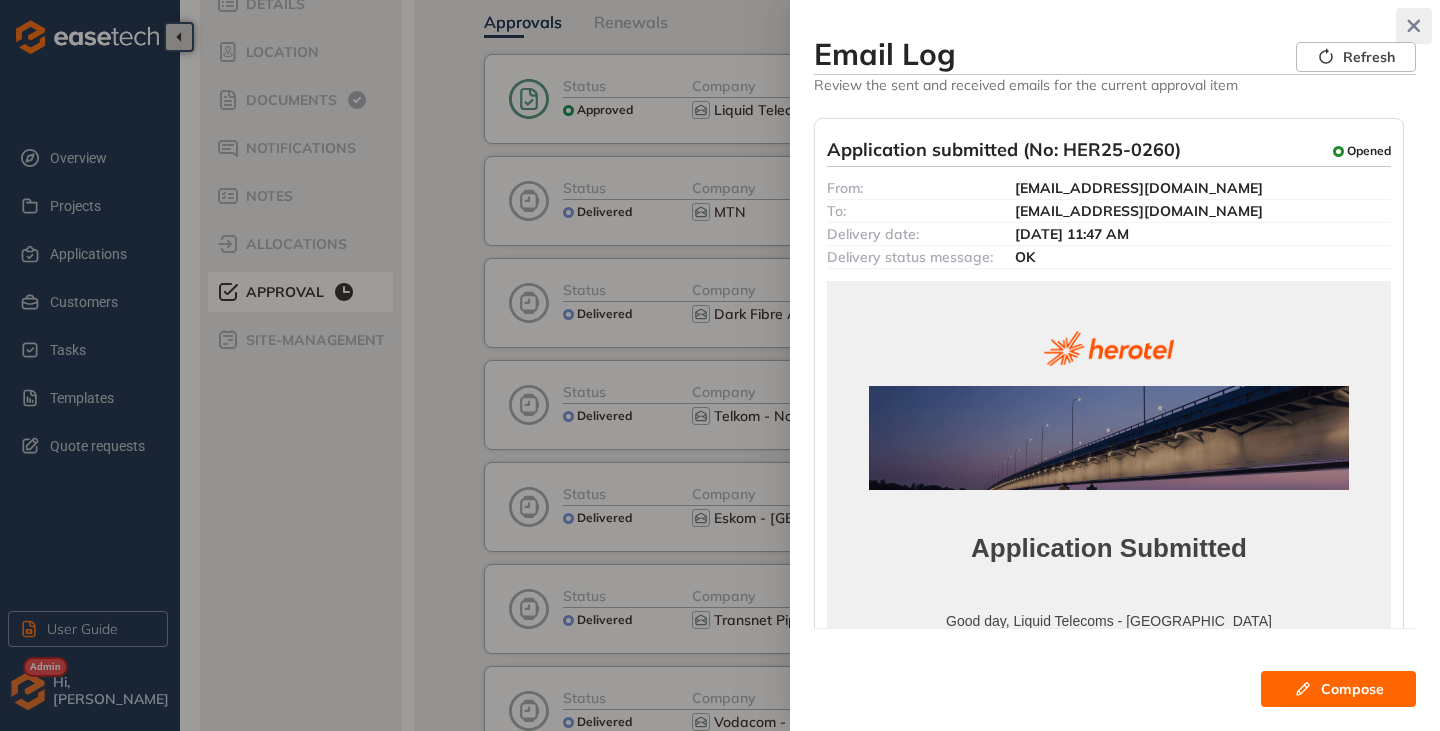click at bounding box center [1414, 26] 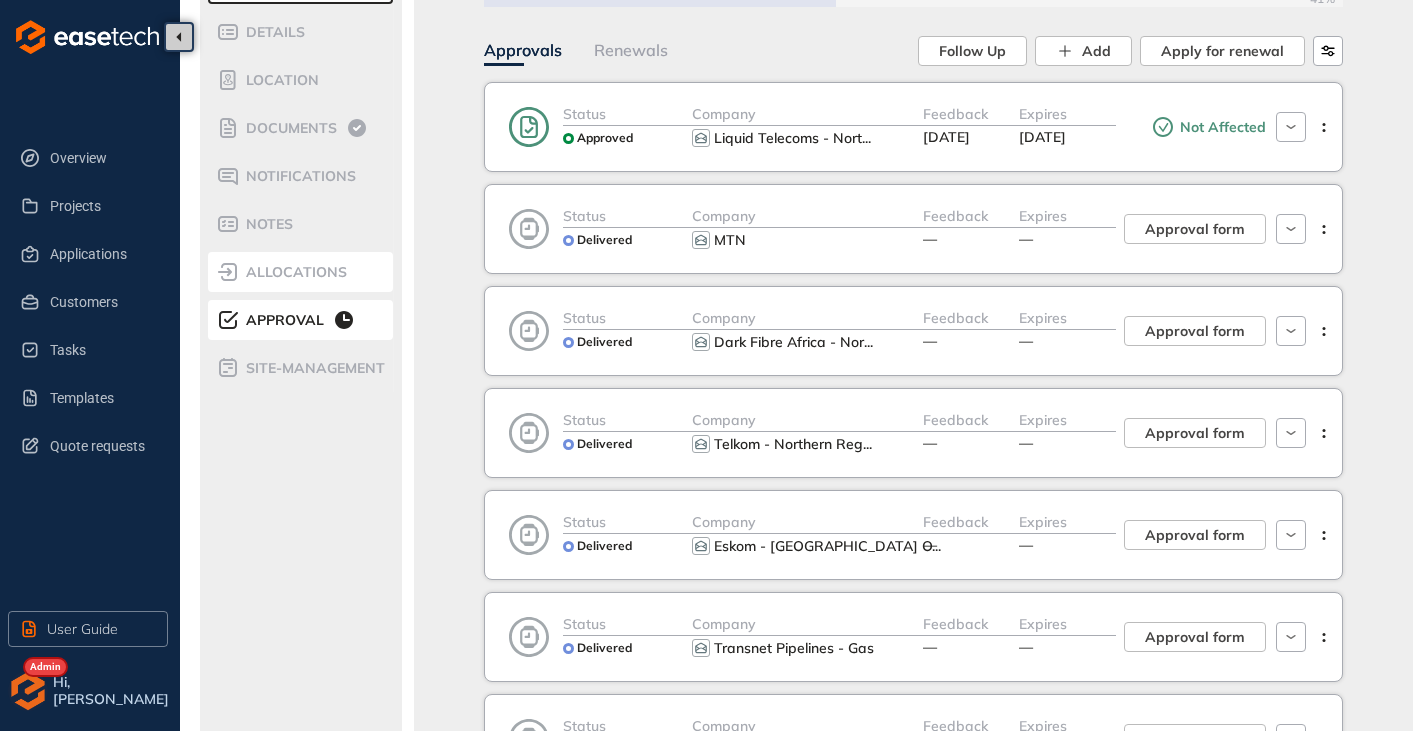 scroll, scrollTop: 163, scrollLeft: 0, axis: vertical 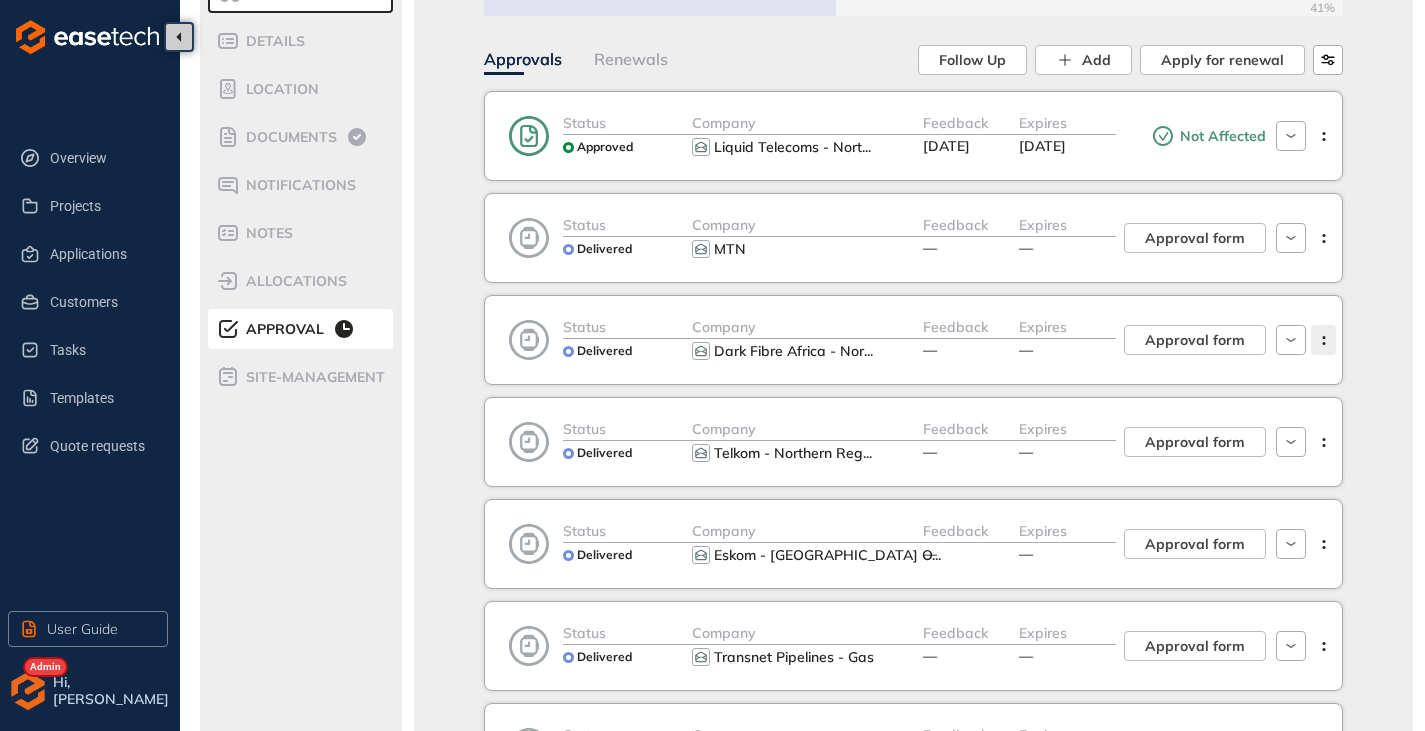 click 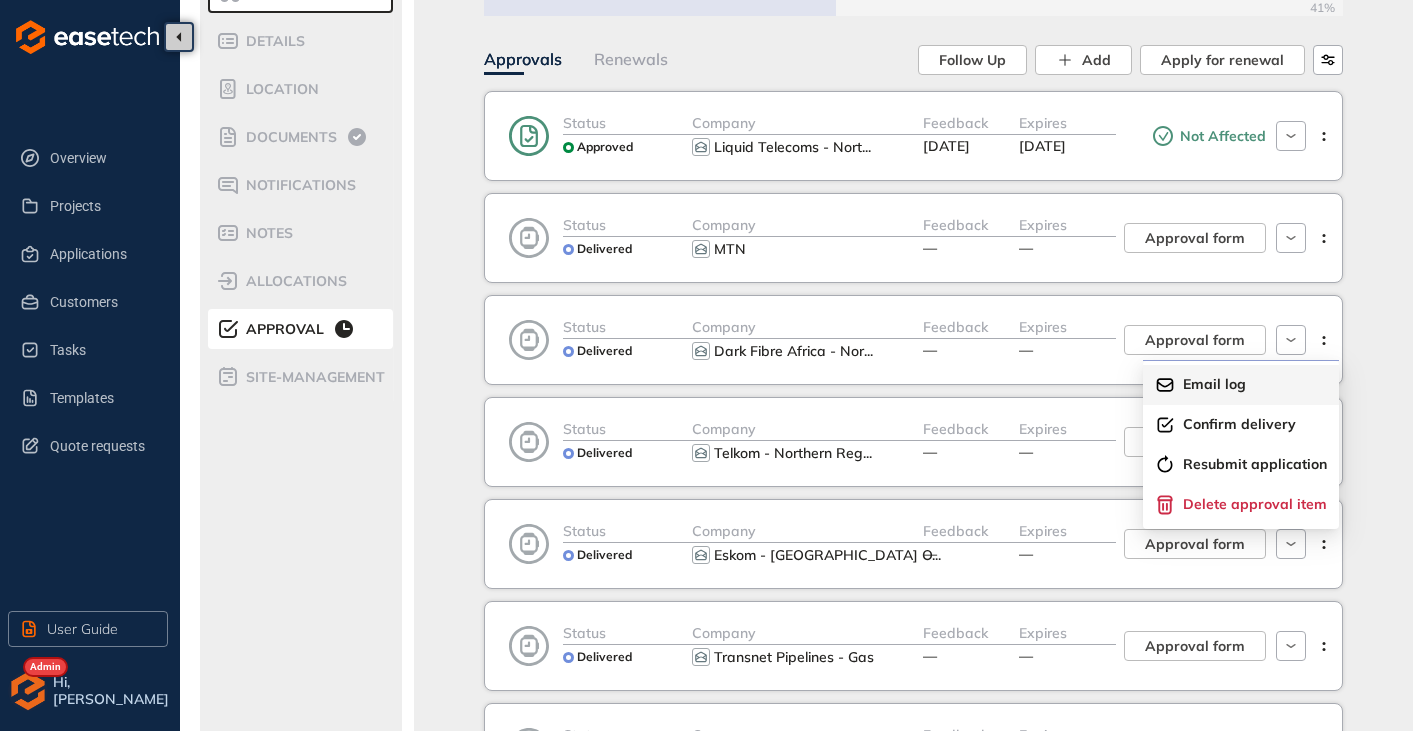 click on "Email log" at bounding box center [1214, 384] 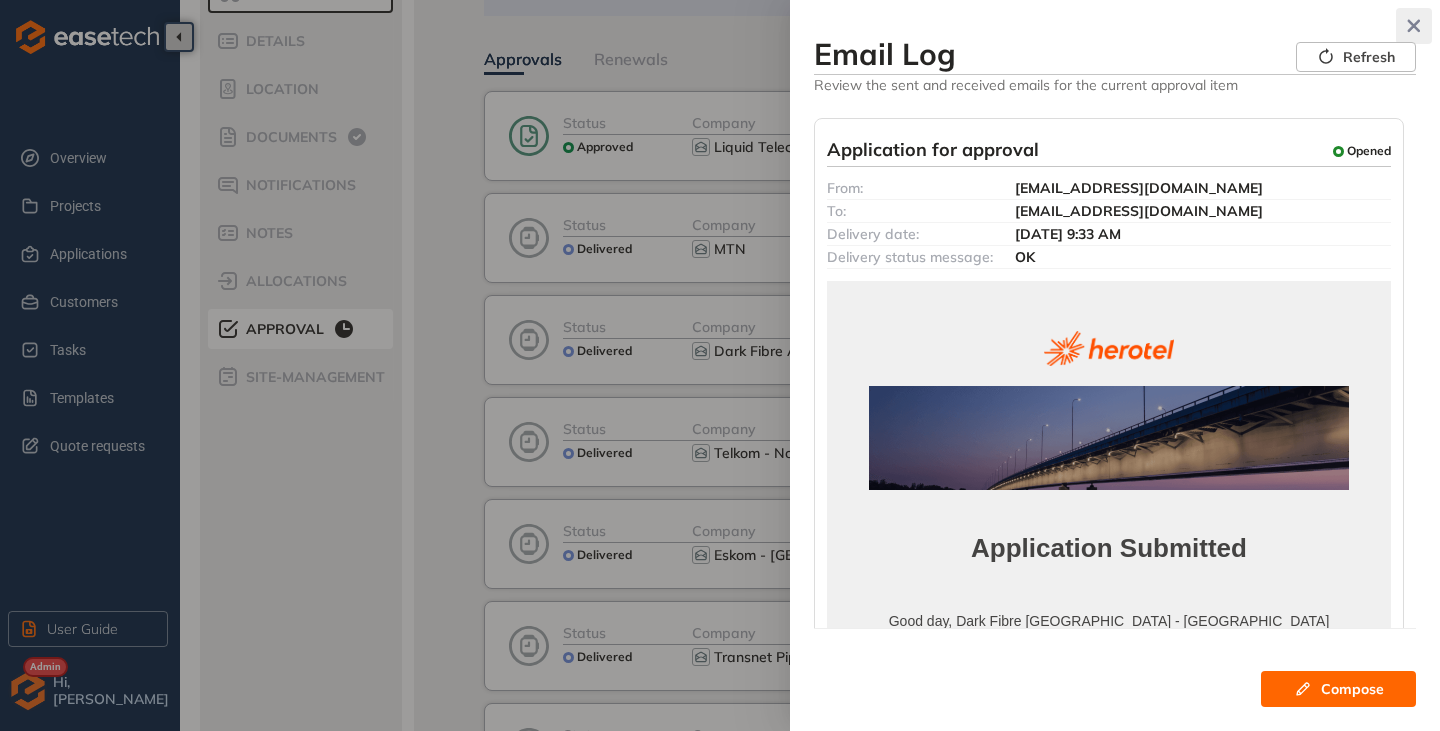 click 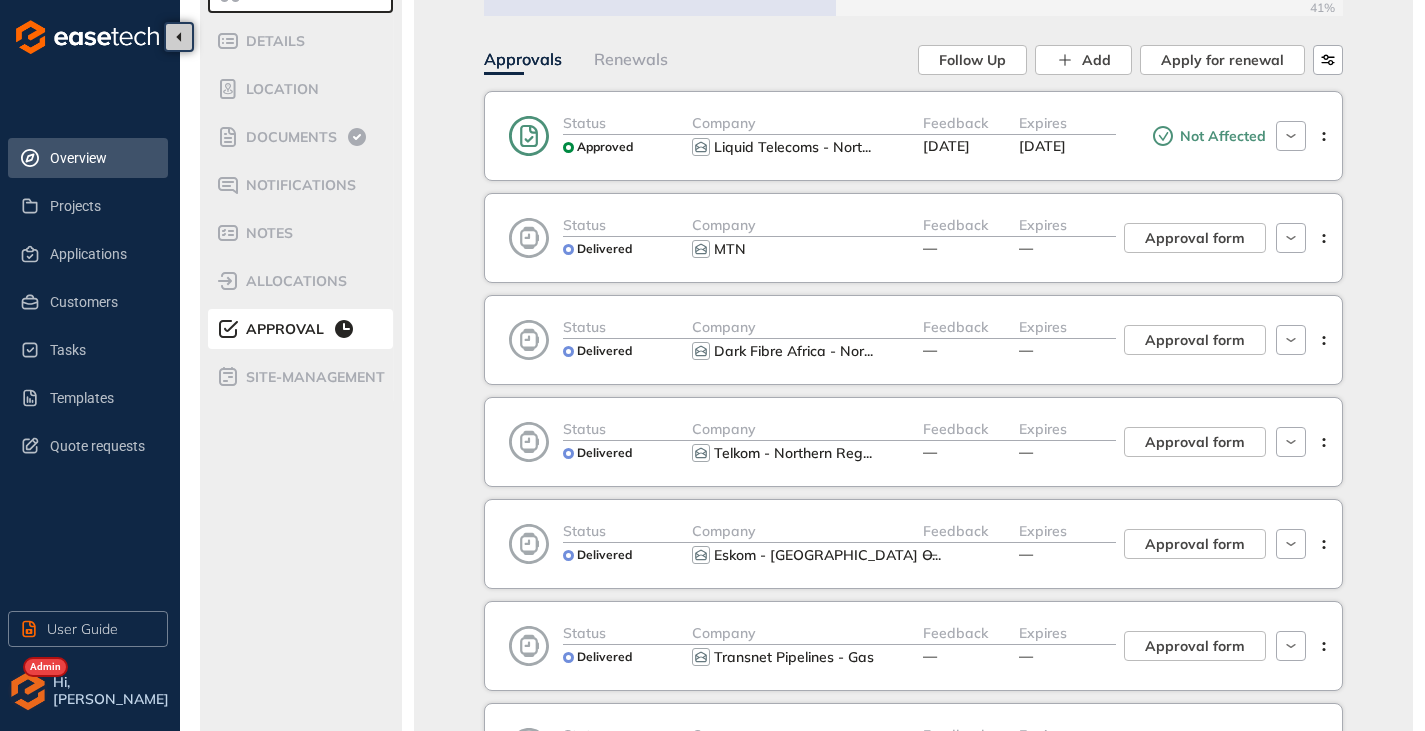 click on "Overview" at bounding box center [101, 158] 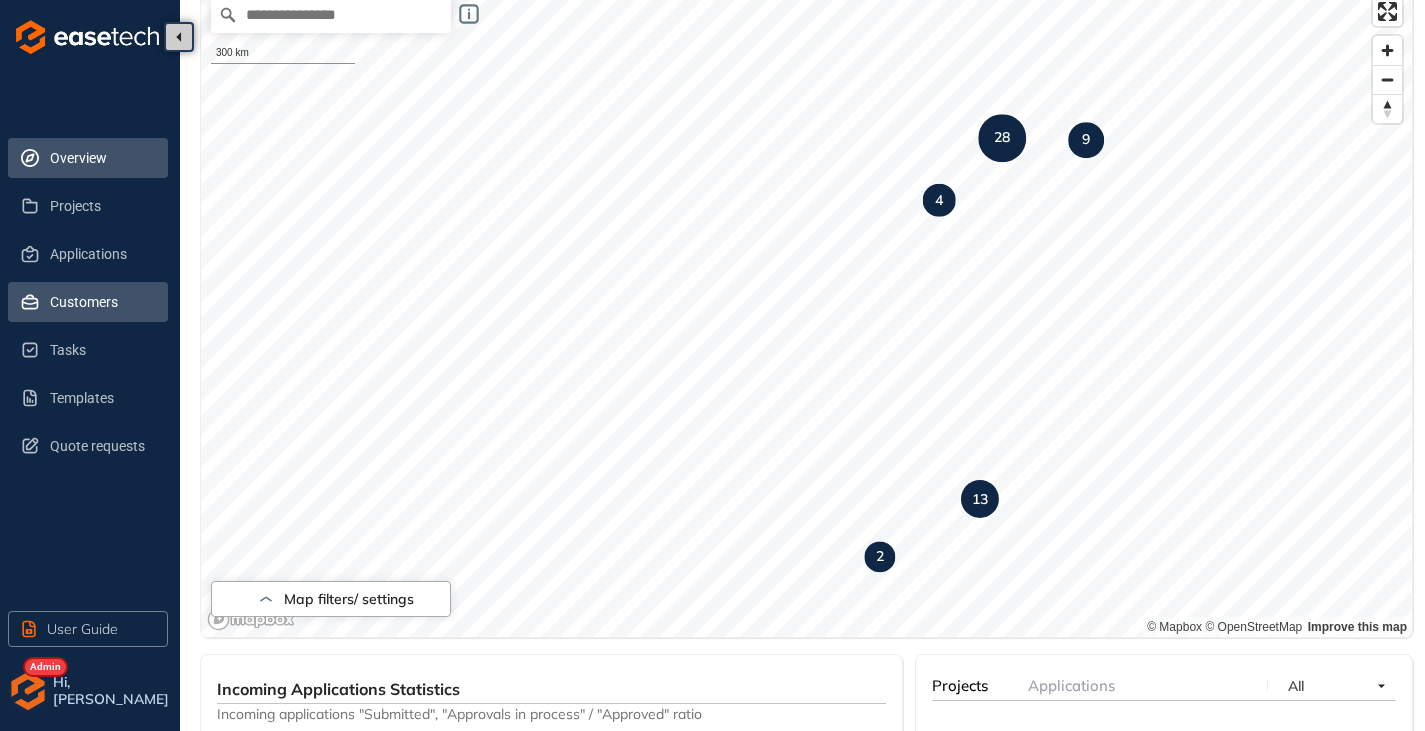 click on "Customers" at bounding box center (101, 302) 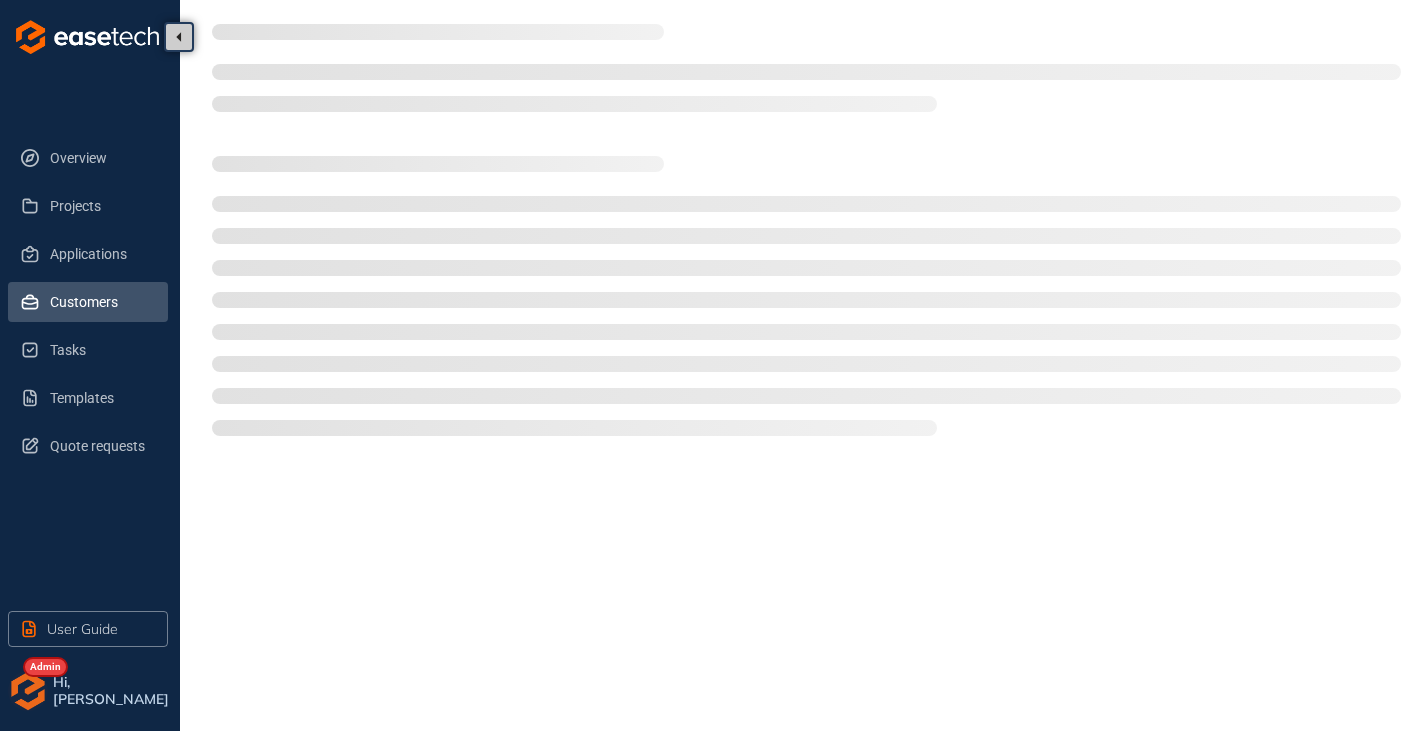 scroll, scrollTop: 0, scrollLeft: 0, axis: both 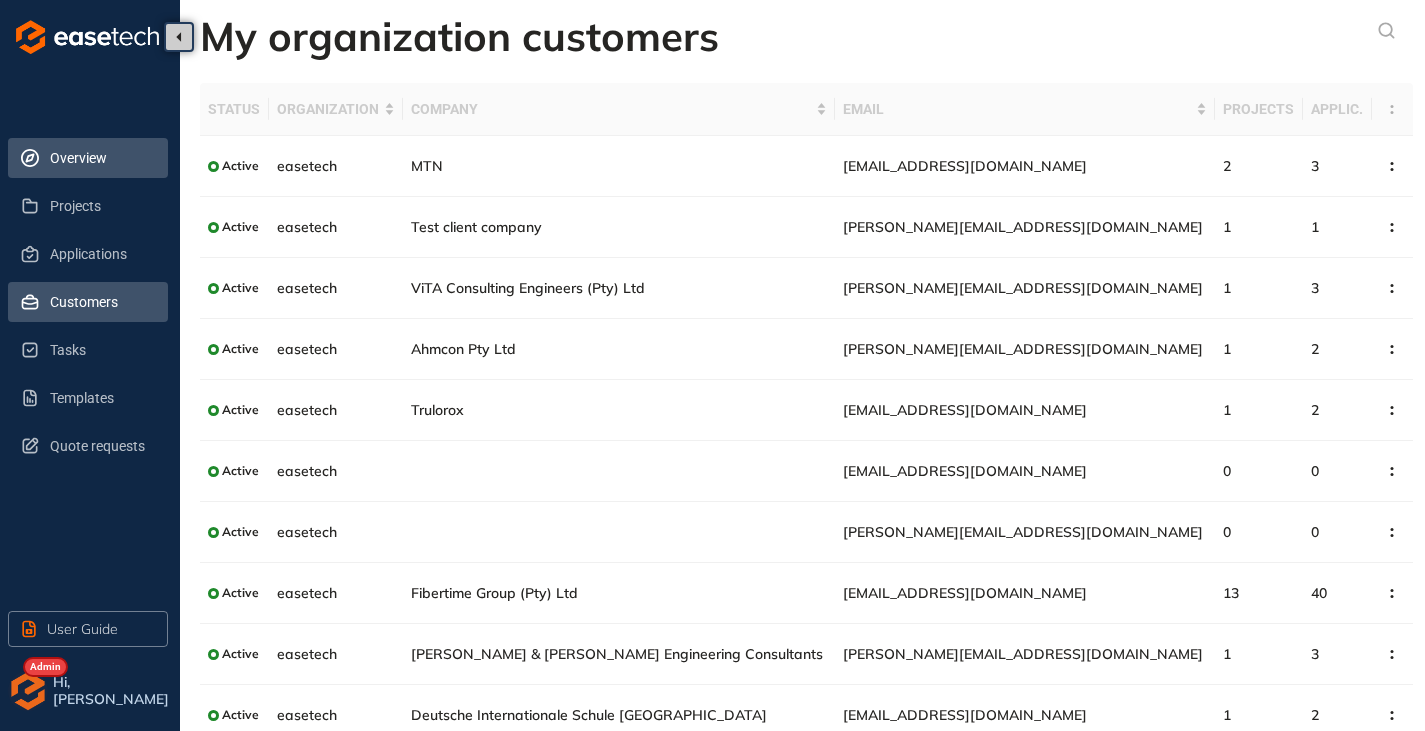 click on "Overview" at bounding box center [101, 158] 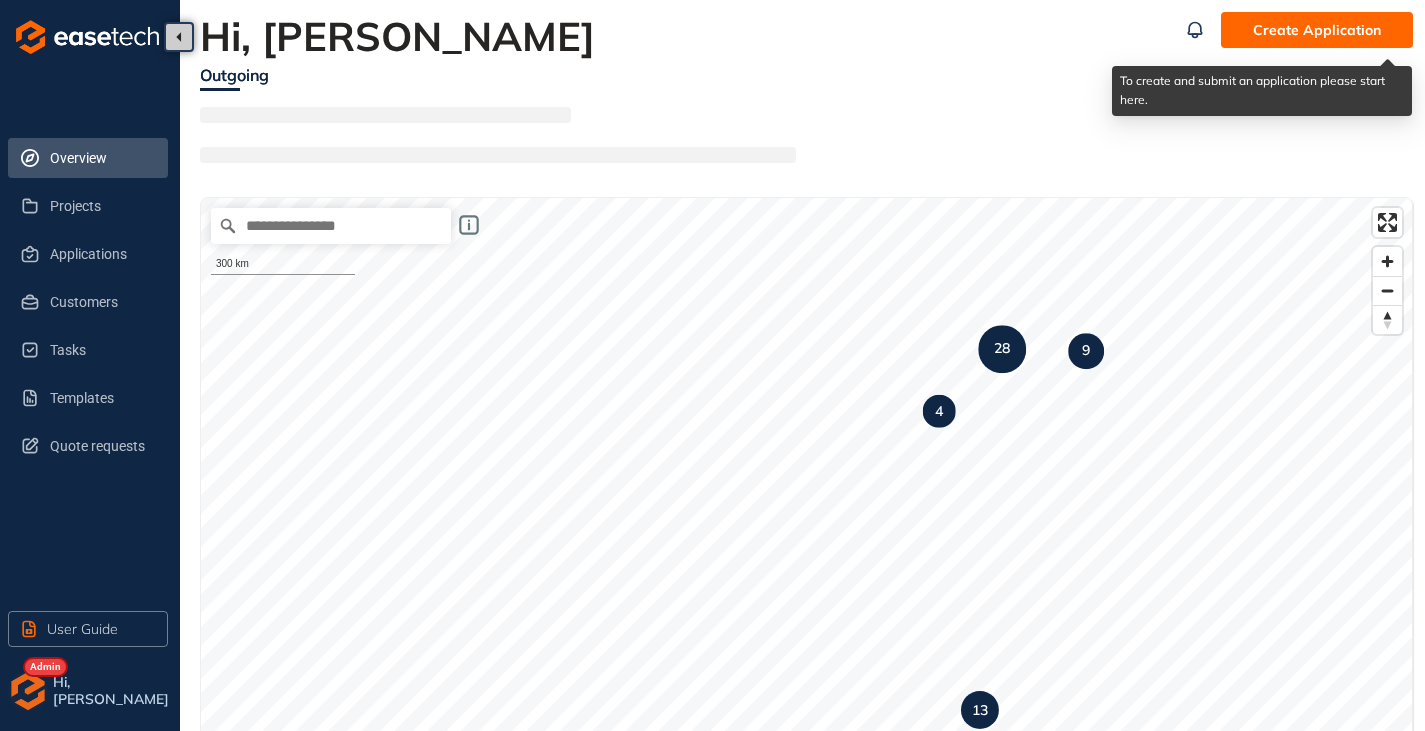 click on "Create Application" at bounding box center (1317, 30) 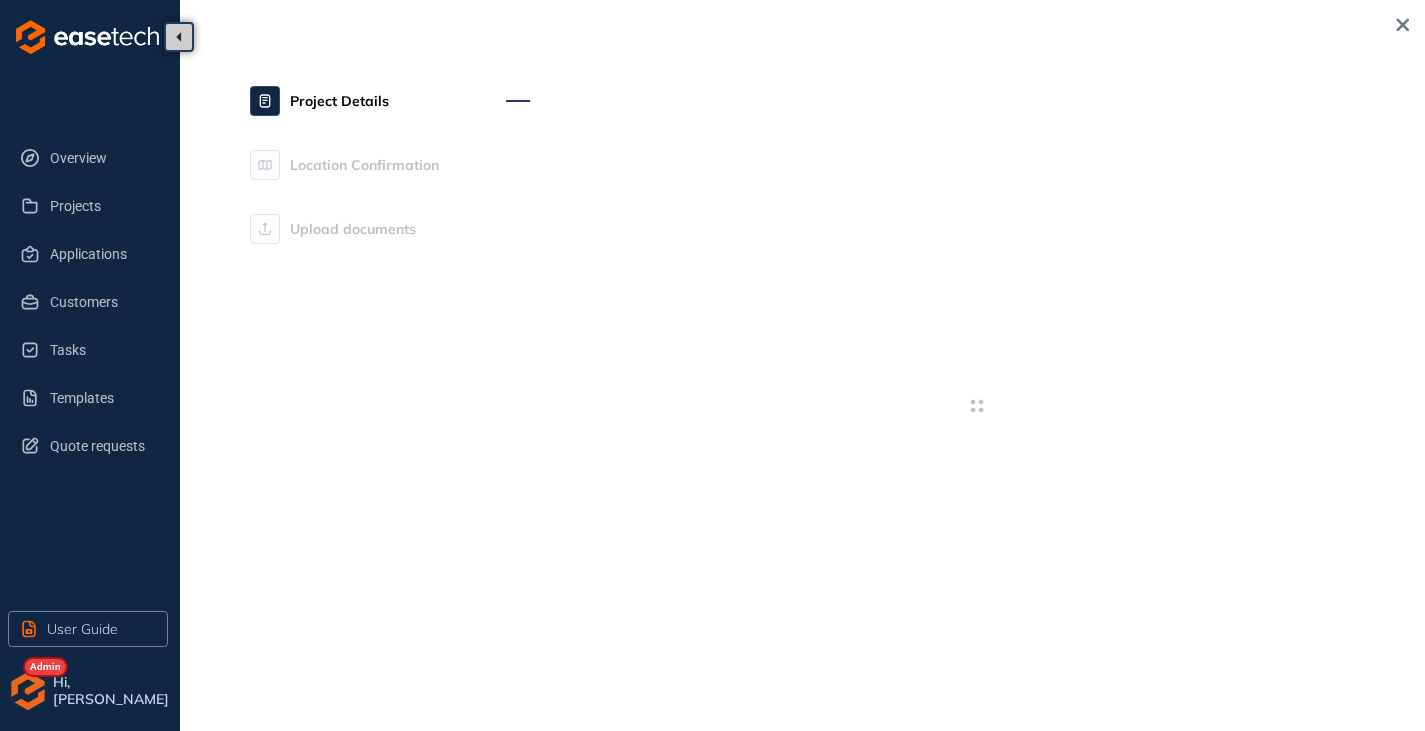type on "**********" 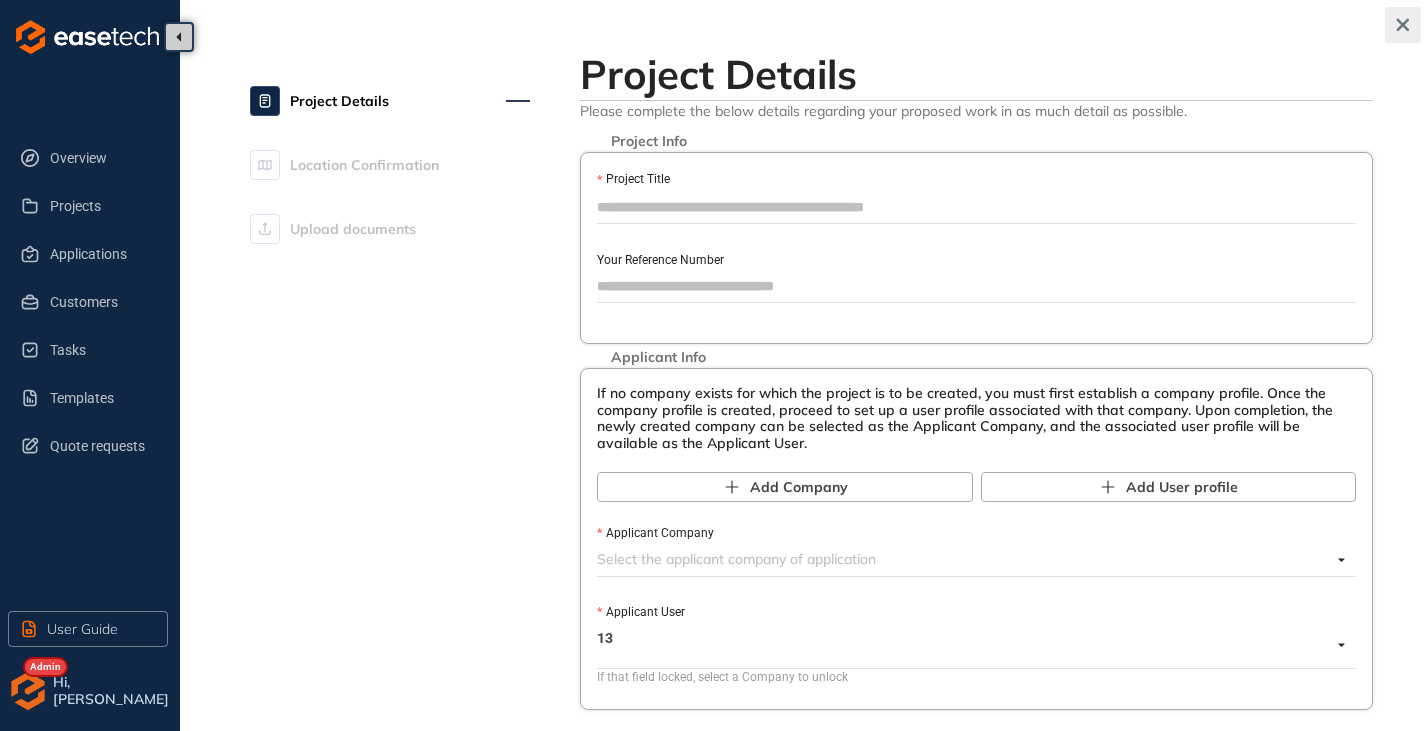 click 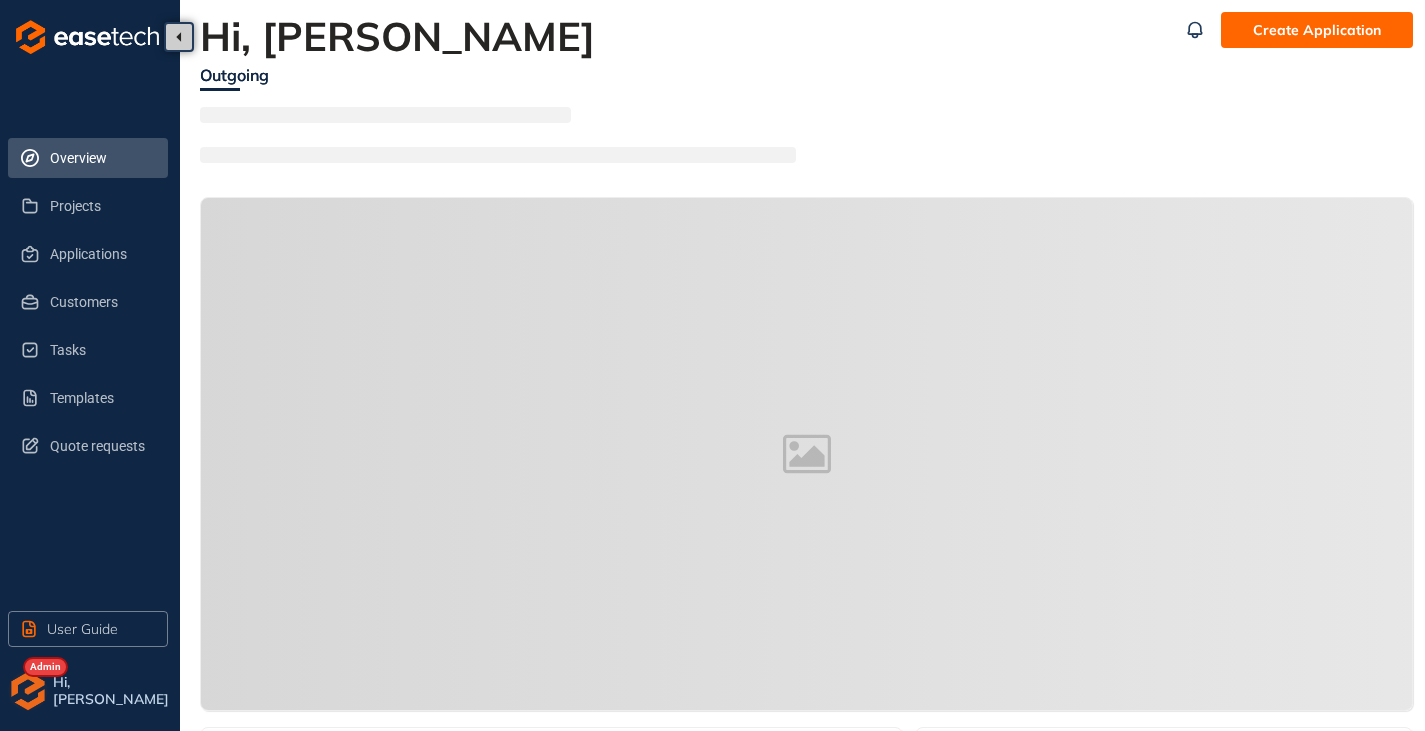 click at bounding box center (28, 691) 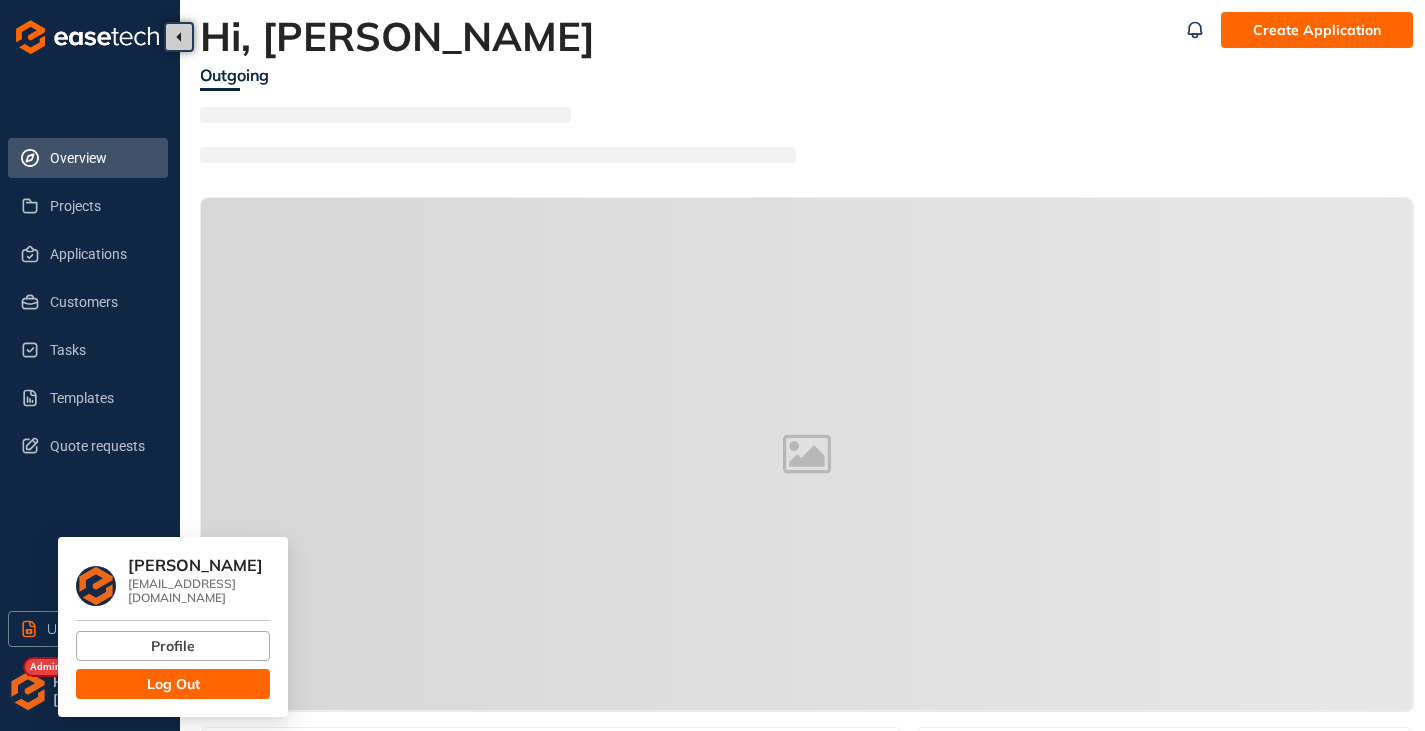 click on "Log Out" at bounding box center [173, 684] 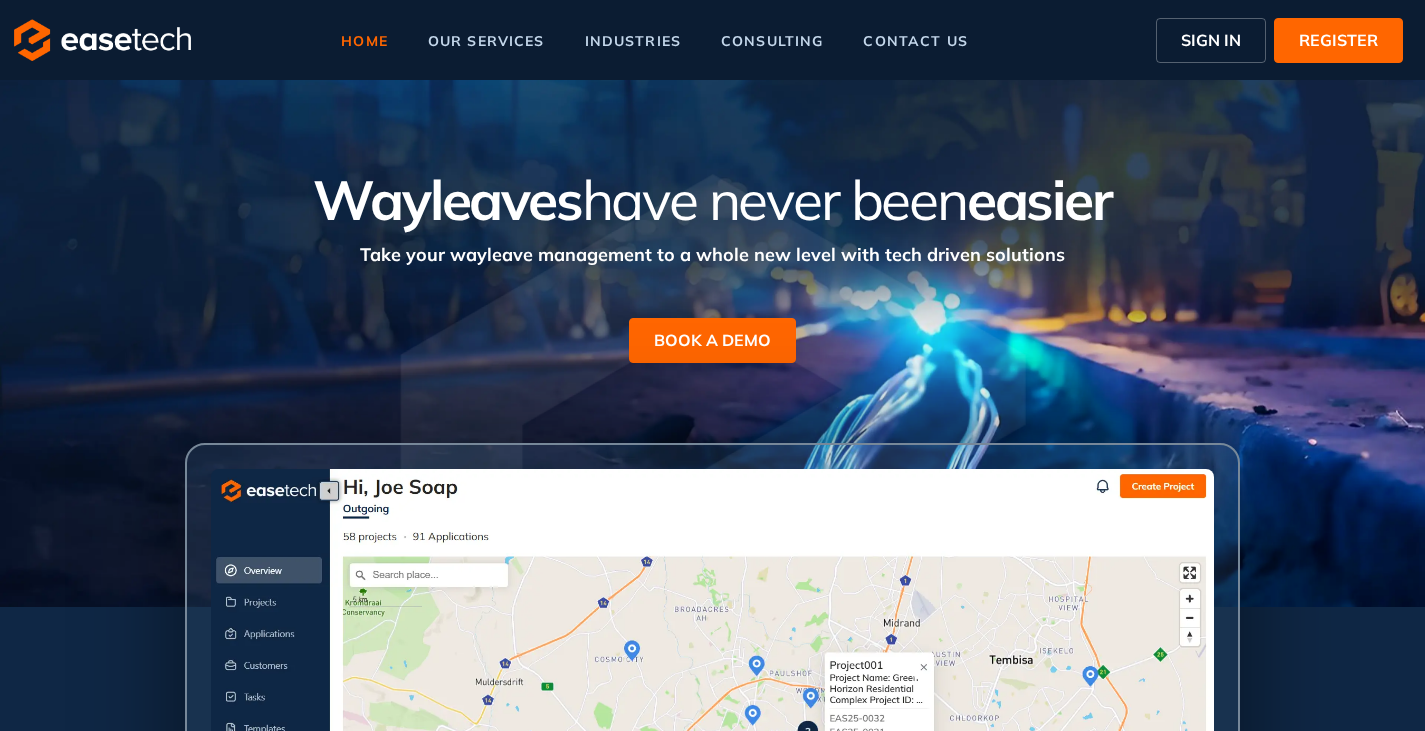 click on "SIGN IN" at bounding box center (1211, 40) 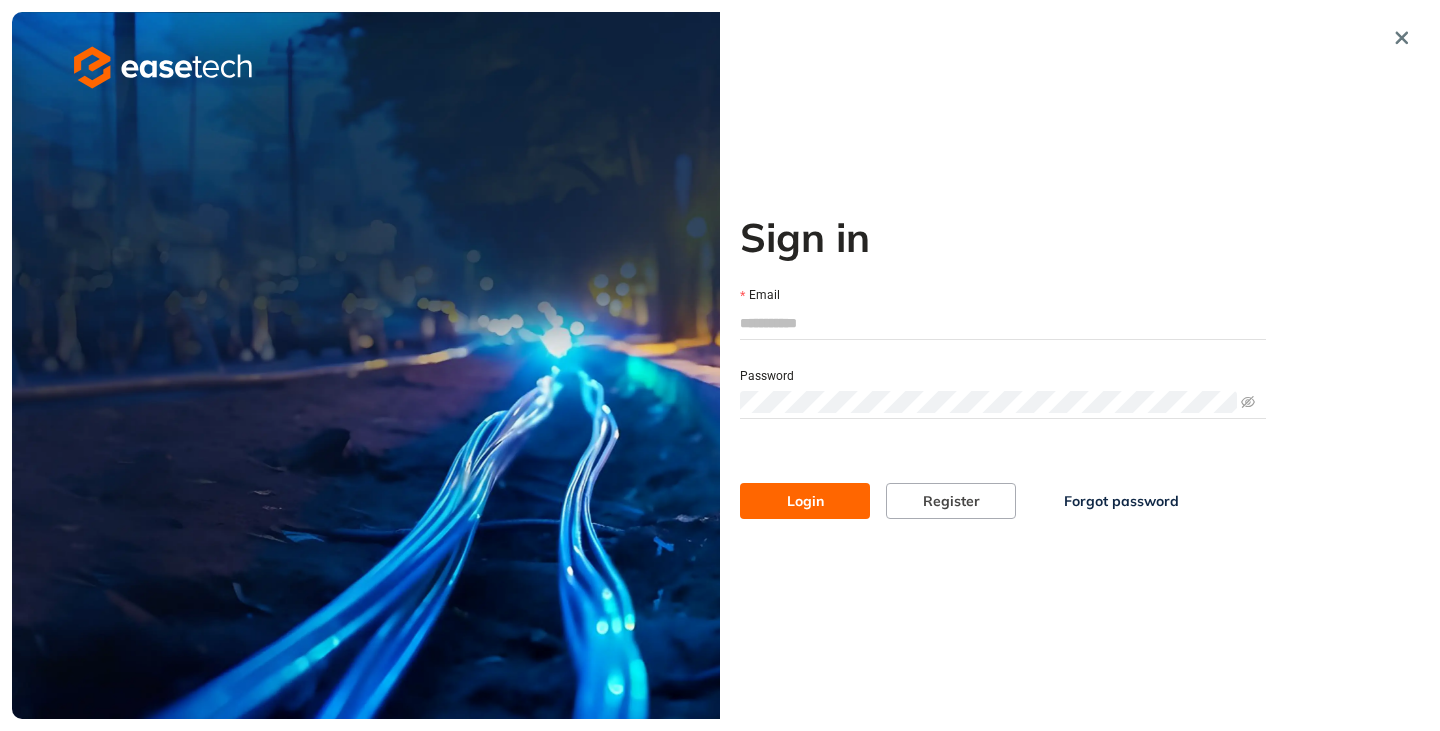click on "Email" at bounding box center (1003, 323) 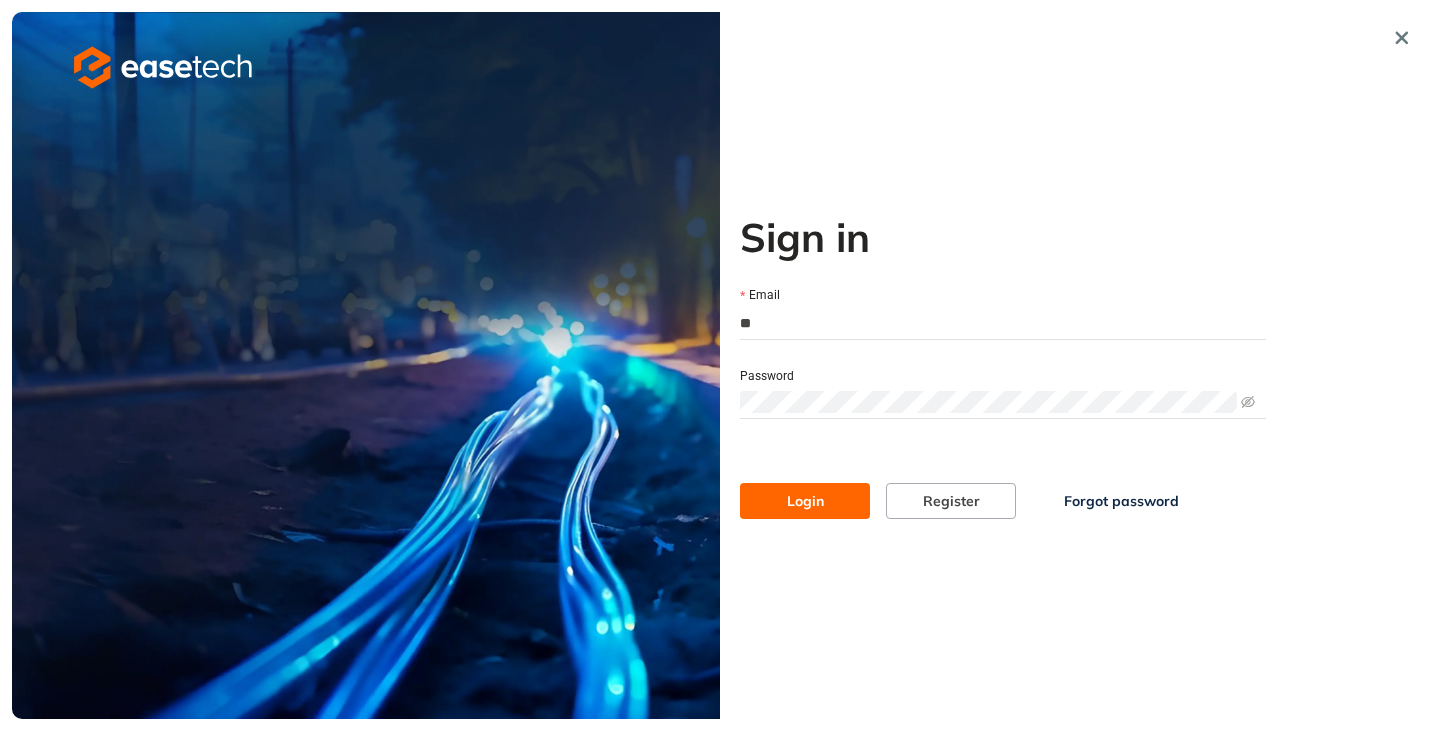 type on "**********" 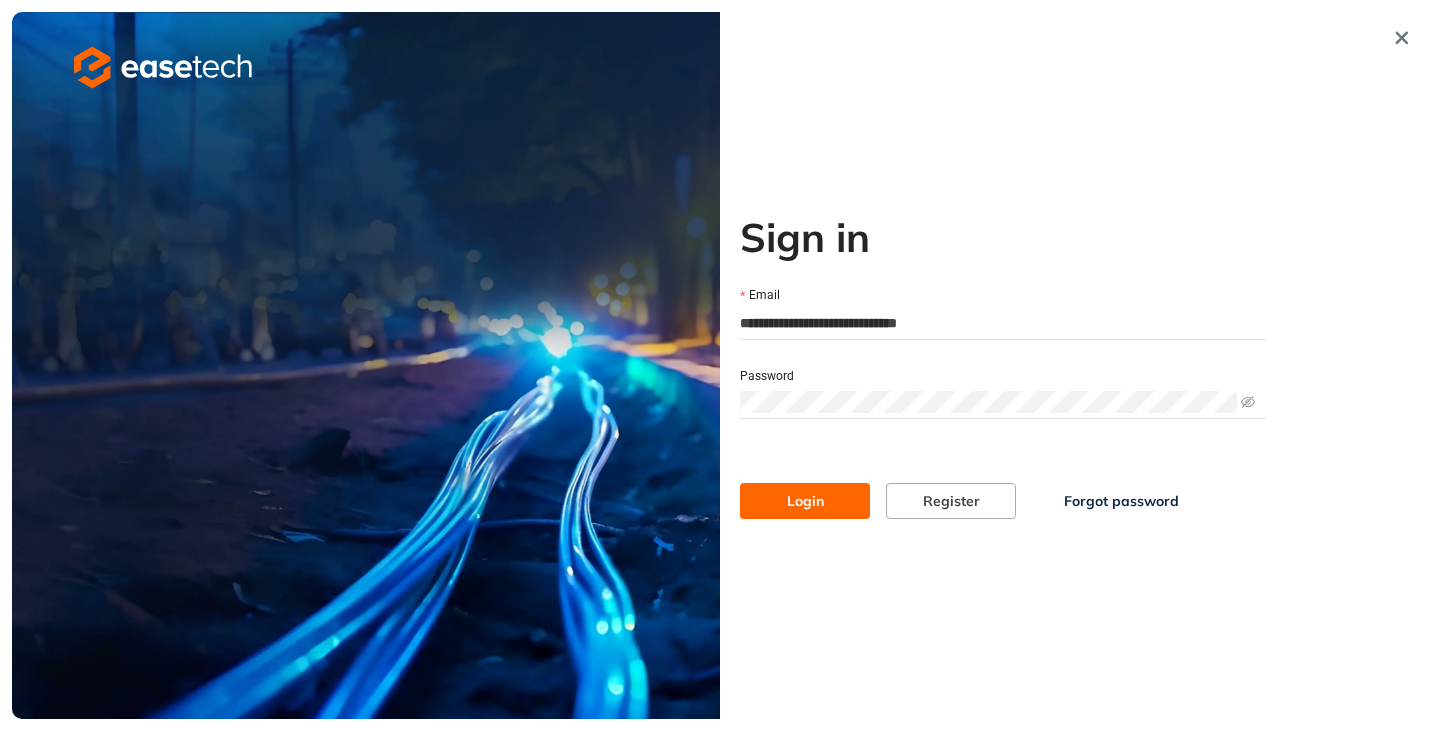 click on "Login" at bounding box center (805, 501) 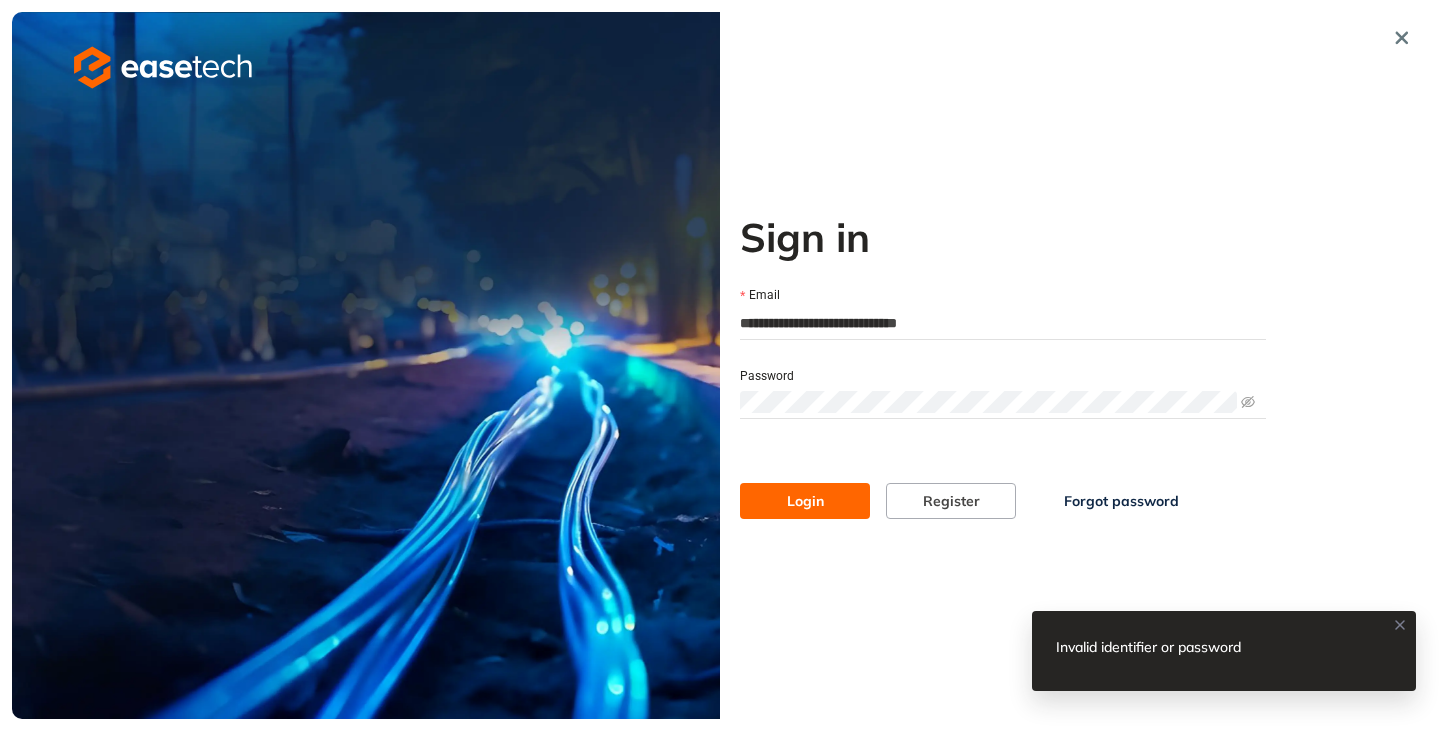 drag, startPoint x: 991, startPoint y: 325, endPoint x: 715, endPoint y: 315, distance: 276.1811 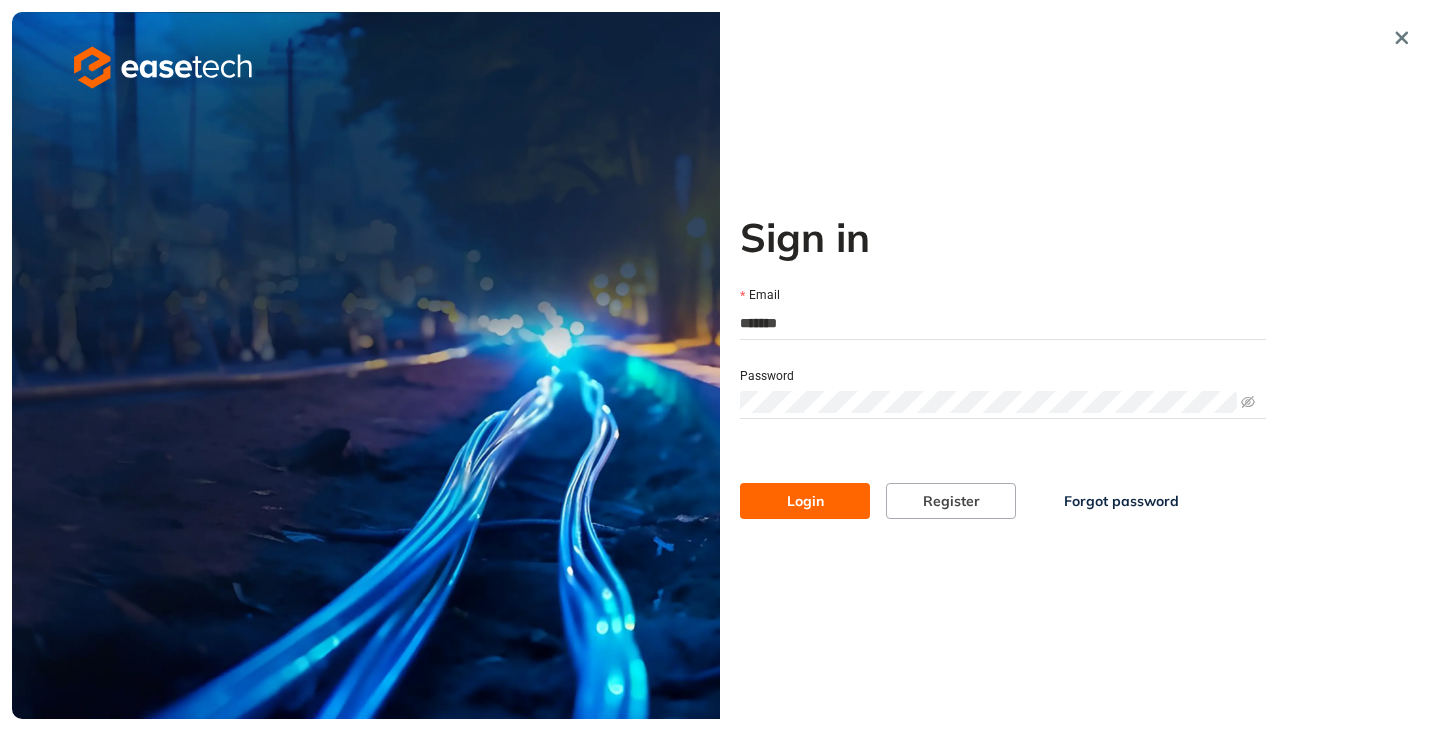 type on "**********" 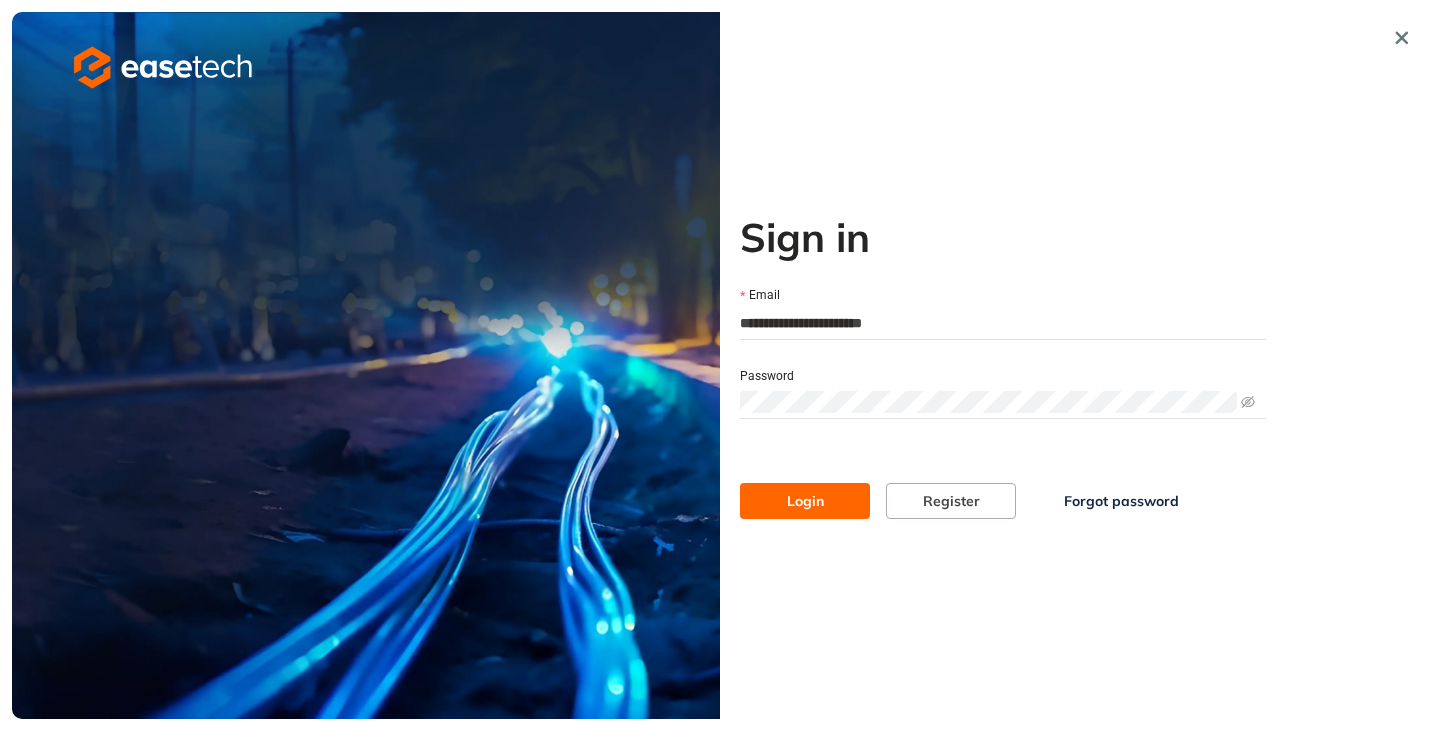 click on "Login" at bounding box center [805, 501] 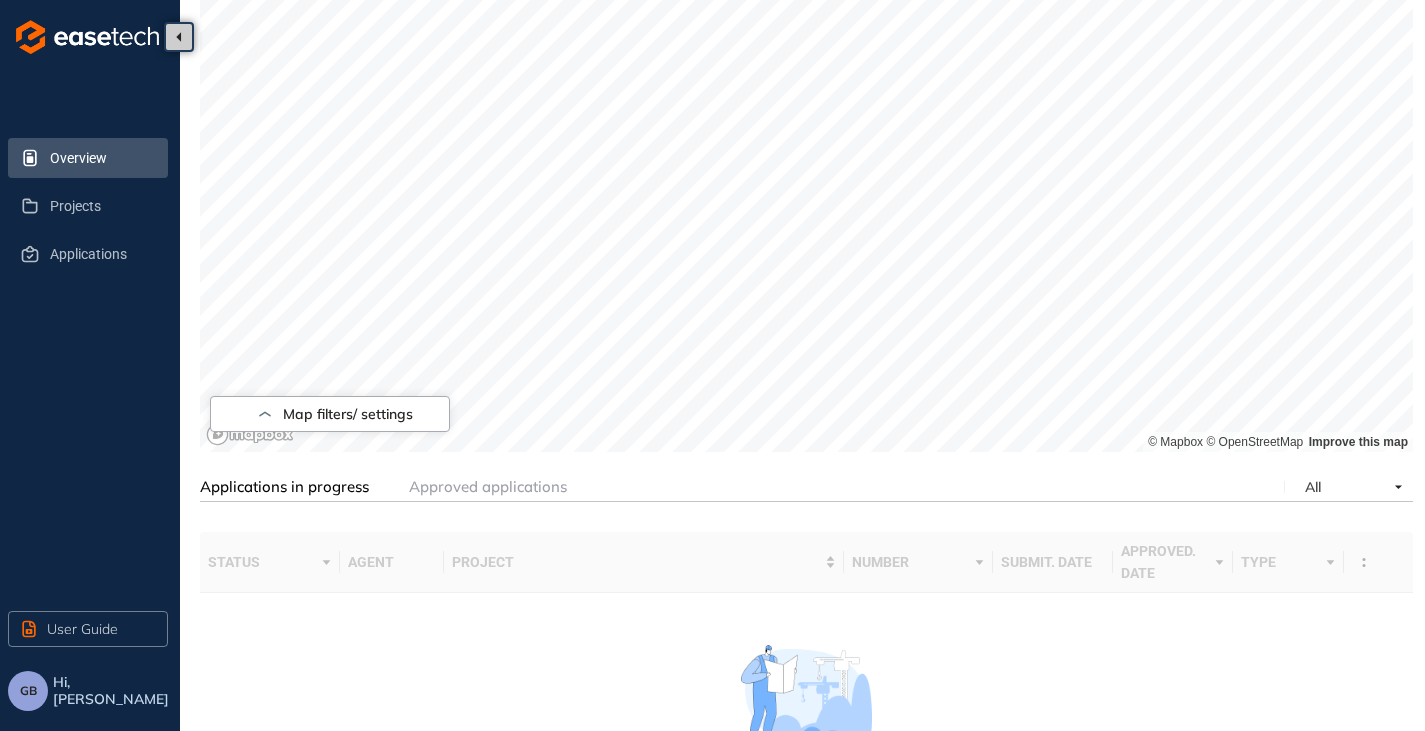 scroll, scrollTop: 0, scrollLeft: 0, axis: both 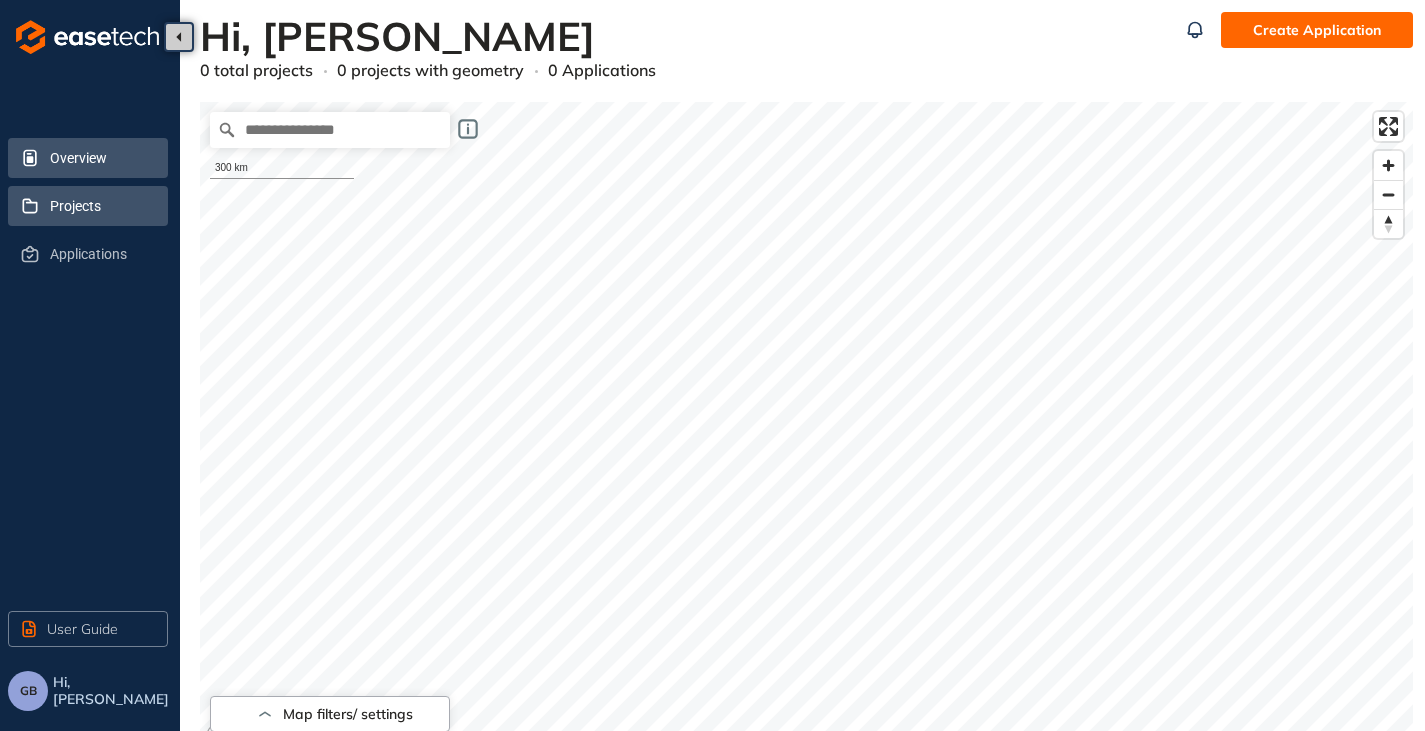click on "Projects" at bounding box center (101, 206) 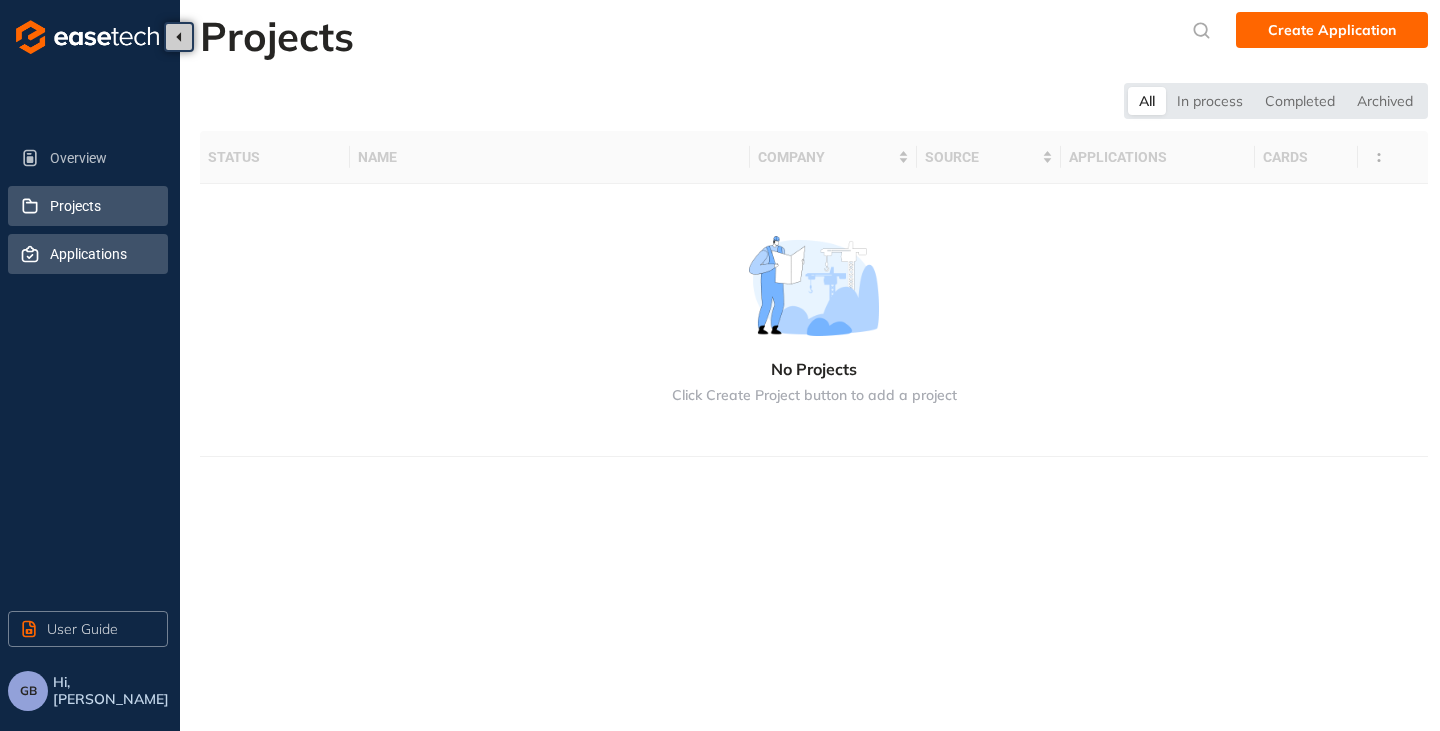 click on "Applications" at bounding box center (101, 254) 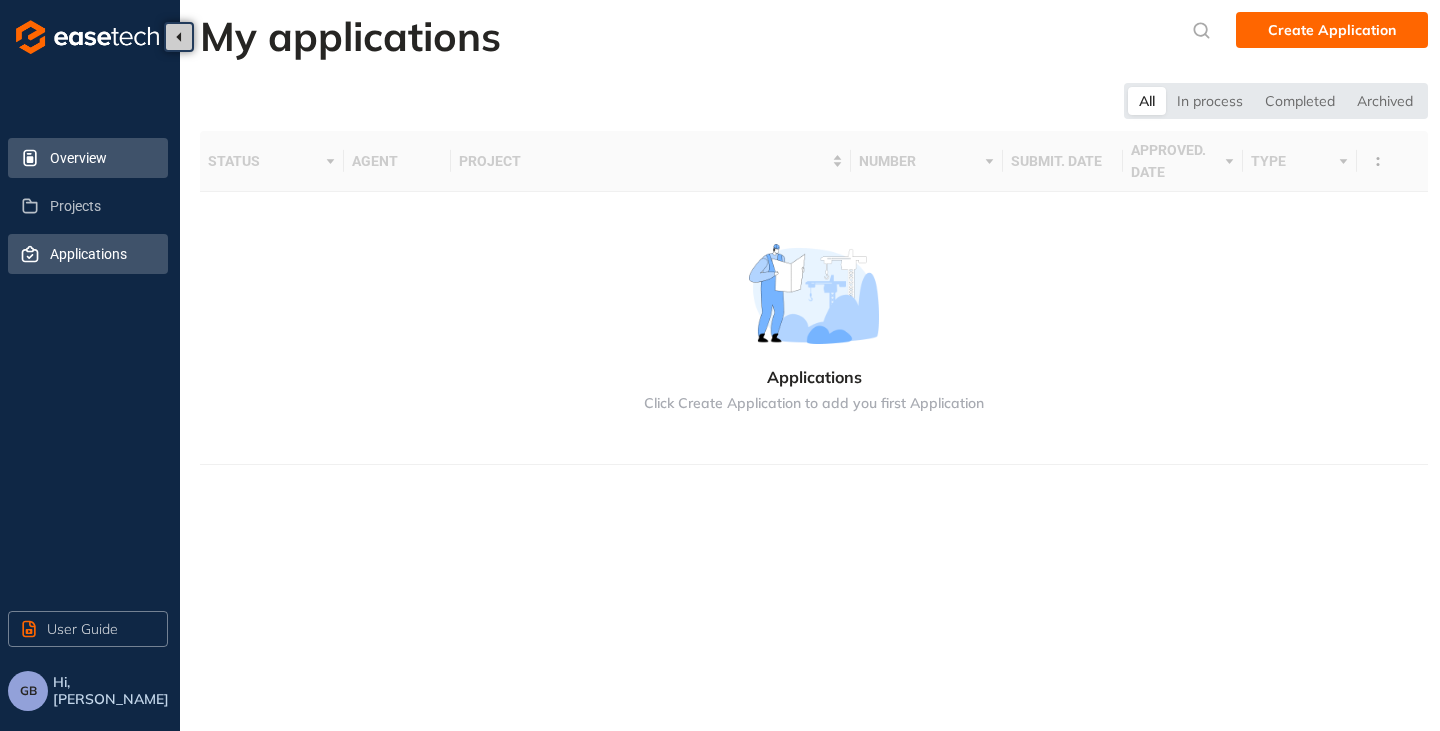 click on "Overview" at bounding box center (101, 158) 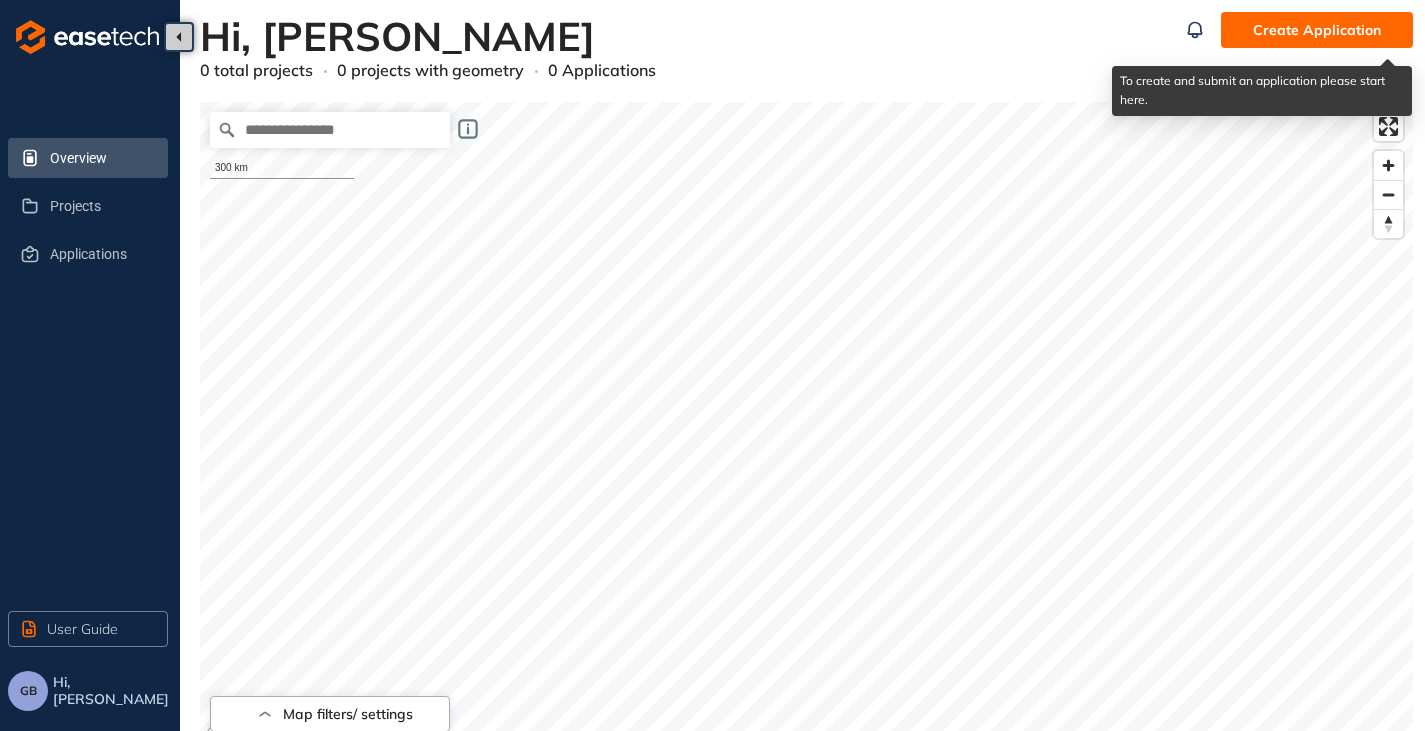 click on "Create Application" at bounding box center [1317, 30] 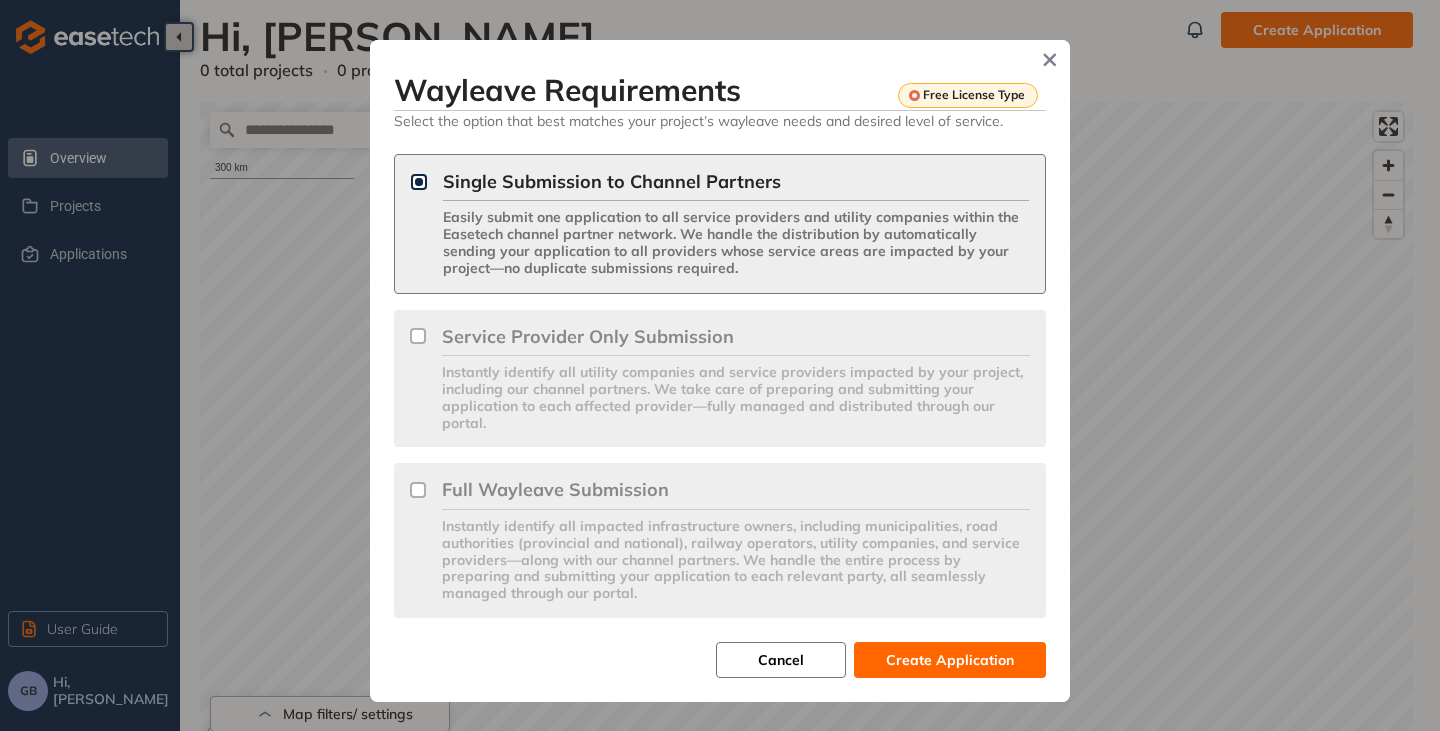 click on "Cancel" at bounding box center [781, 660] 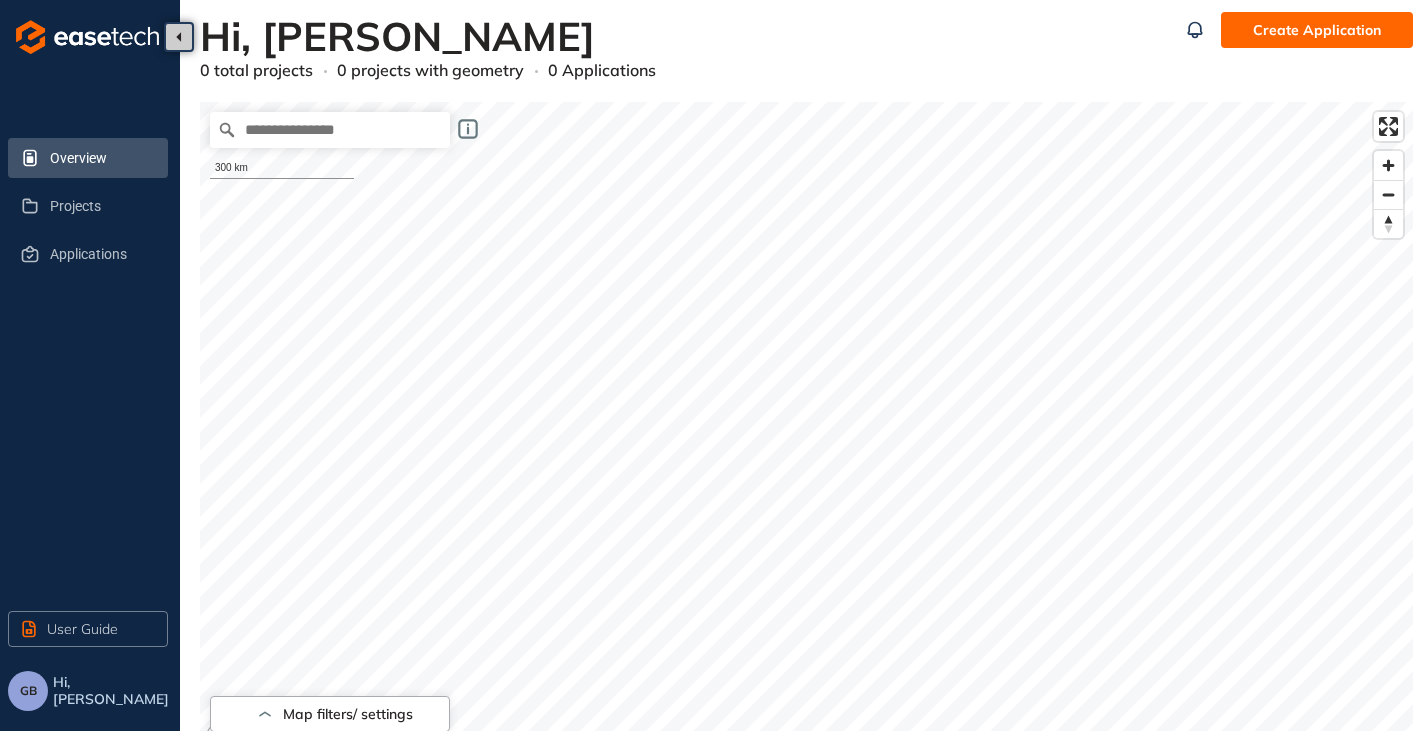 type 